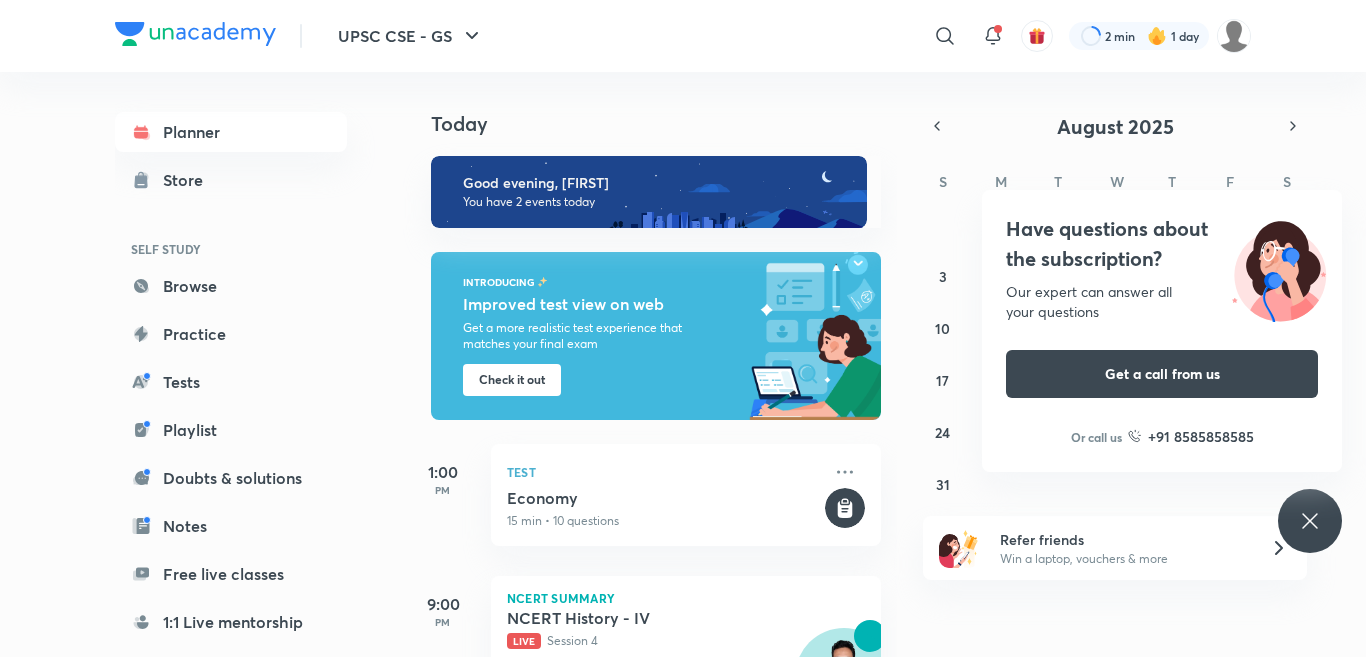 scroll, scrollTop: 0, scrollLeft: 0, axis: both 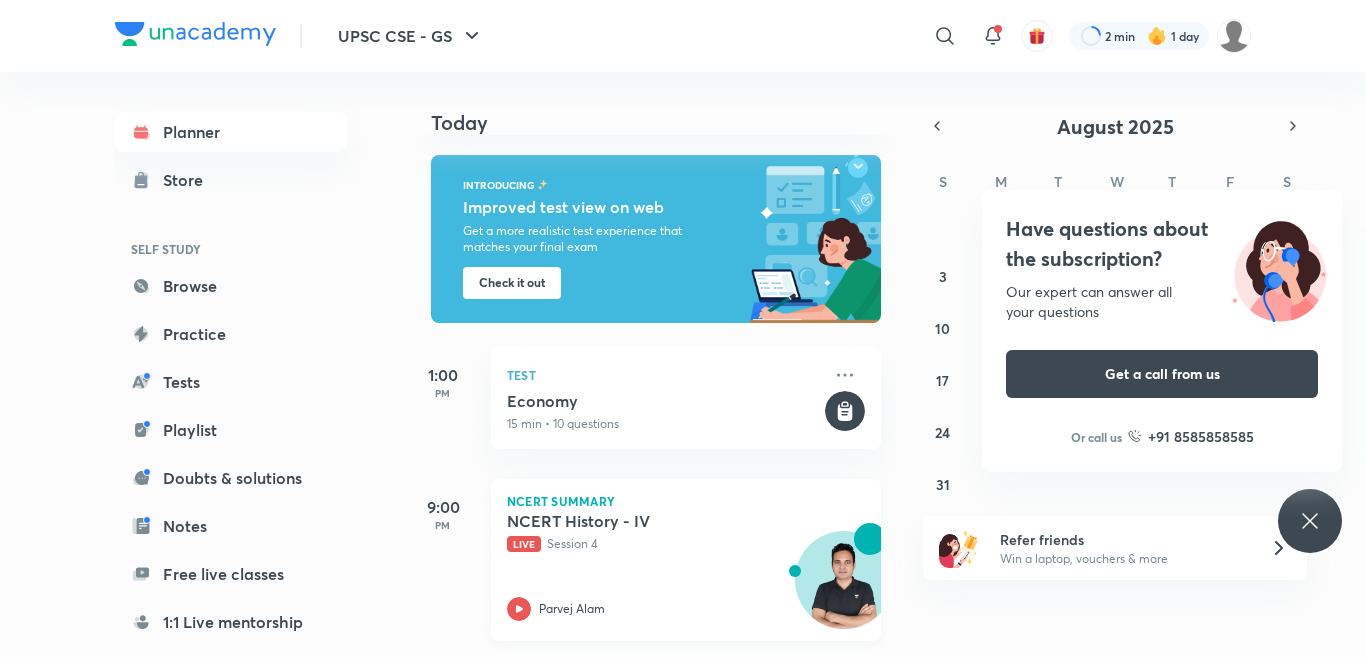 click on "NCERT Summary NCERT History - IV Live Session 4 [FIRST] [LAST]" at bounding box center [686, 560] 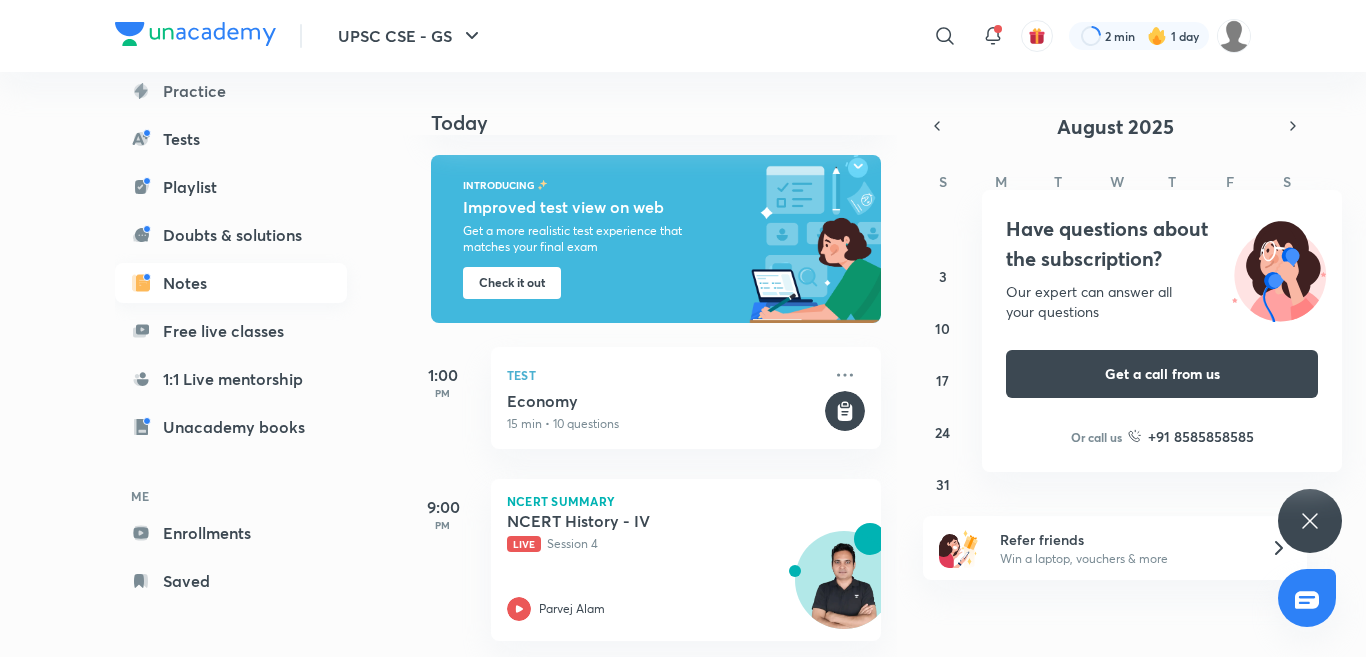 scroll, scrollTop: 0, scrollLeft: 0, axis: both 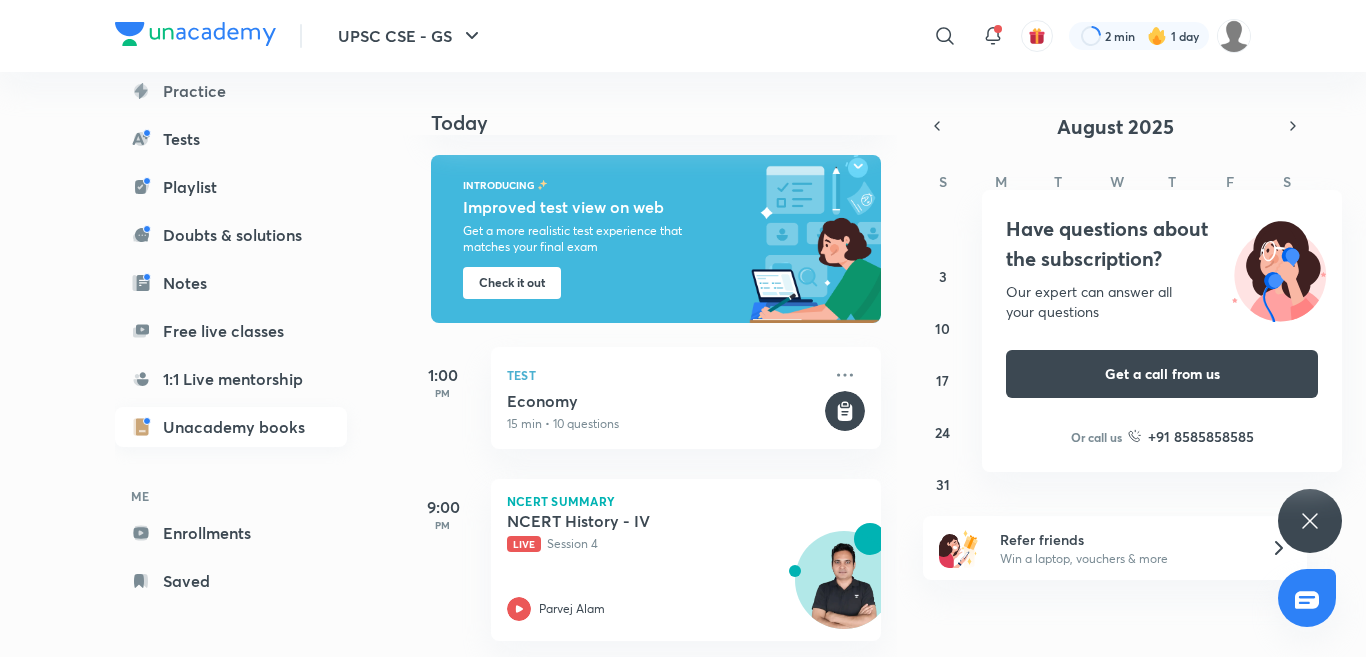 click on "Unacademy books" at bounding box center [231, 427] 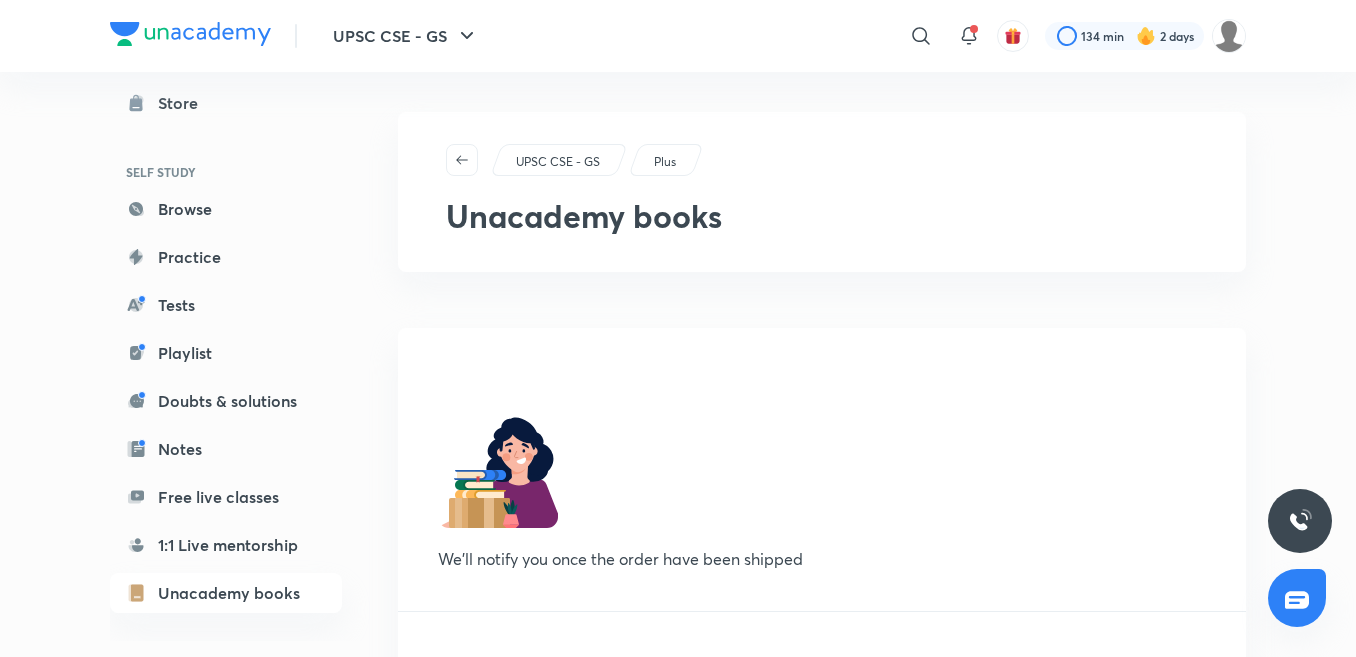 scroll, scrollTop: 243, scrollLeft: 0, axis: vertical 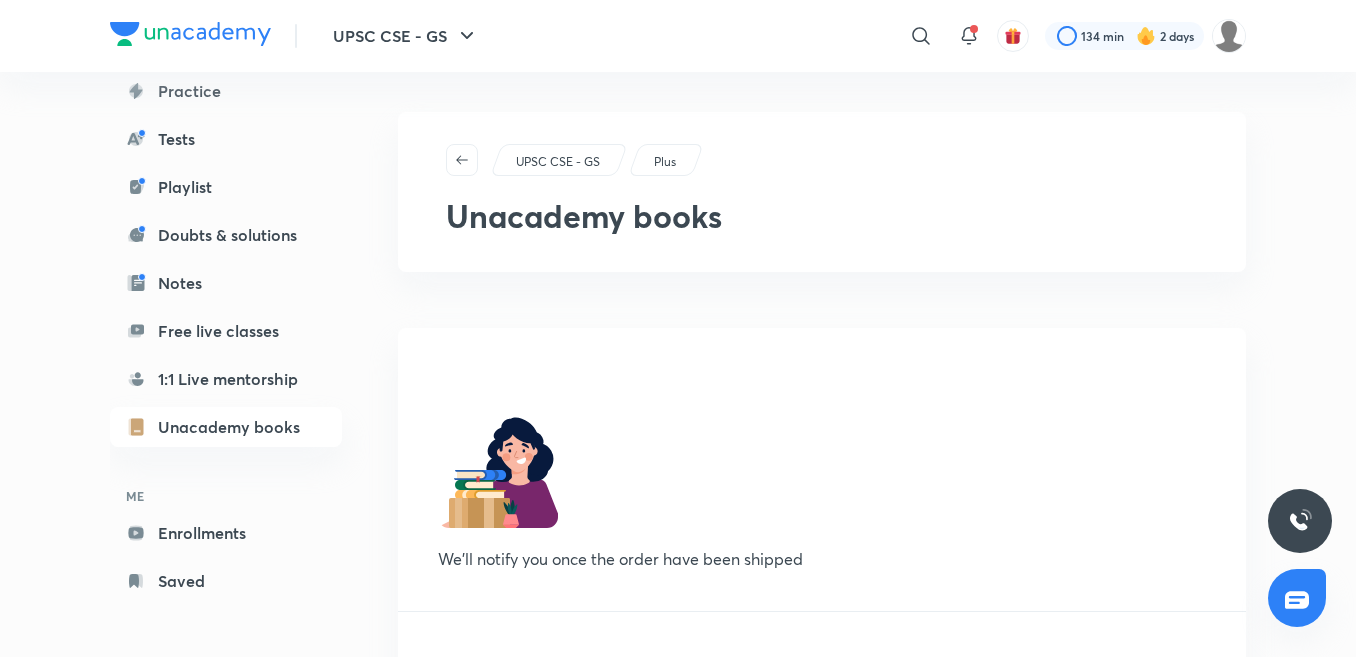 click on "Plus" at bounding box center [666, 160] 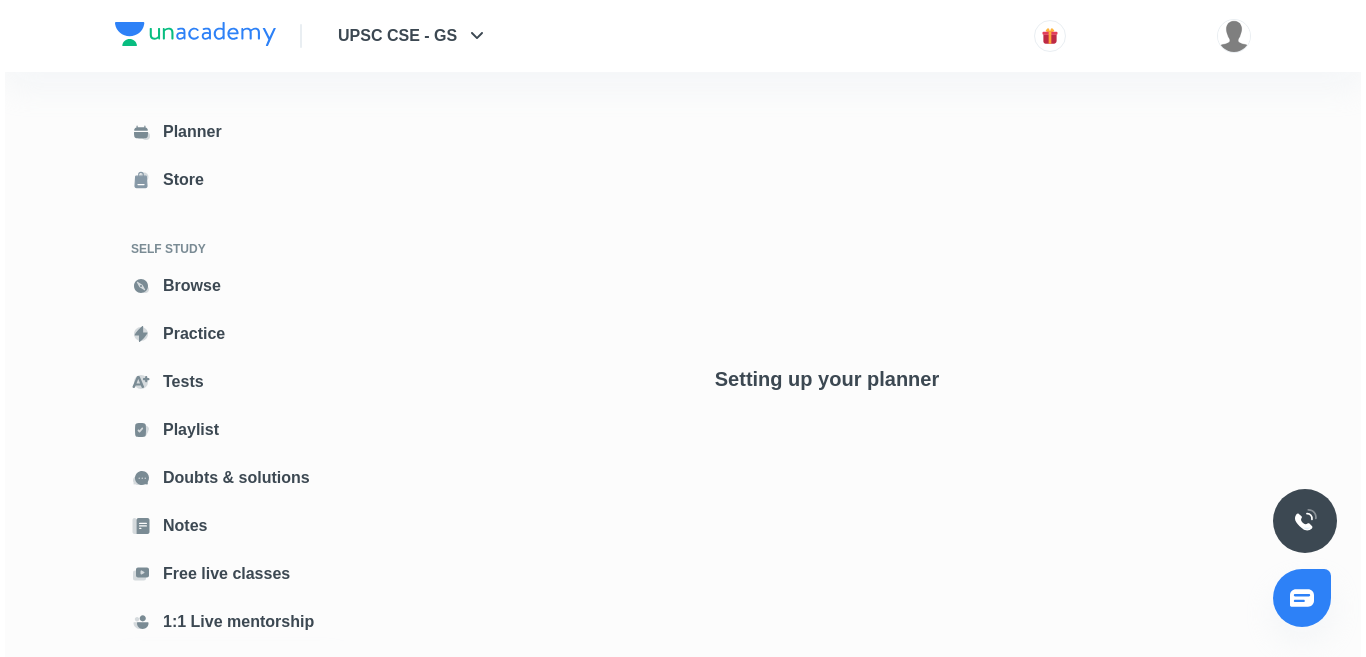 scroll, scrollTop: 0, scrollLeft: 0, axis: both 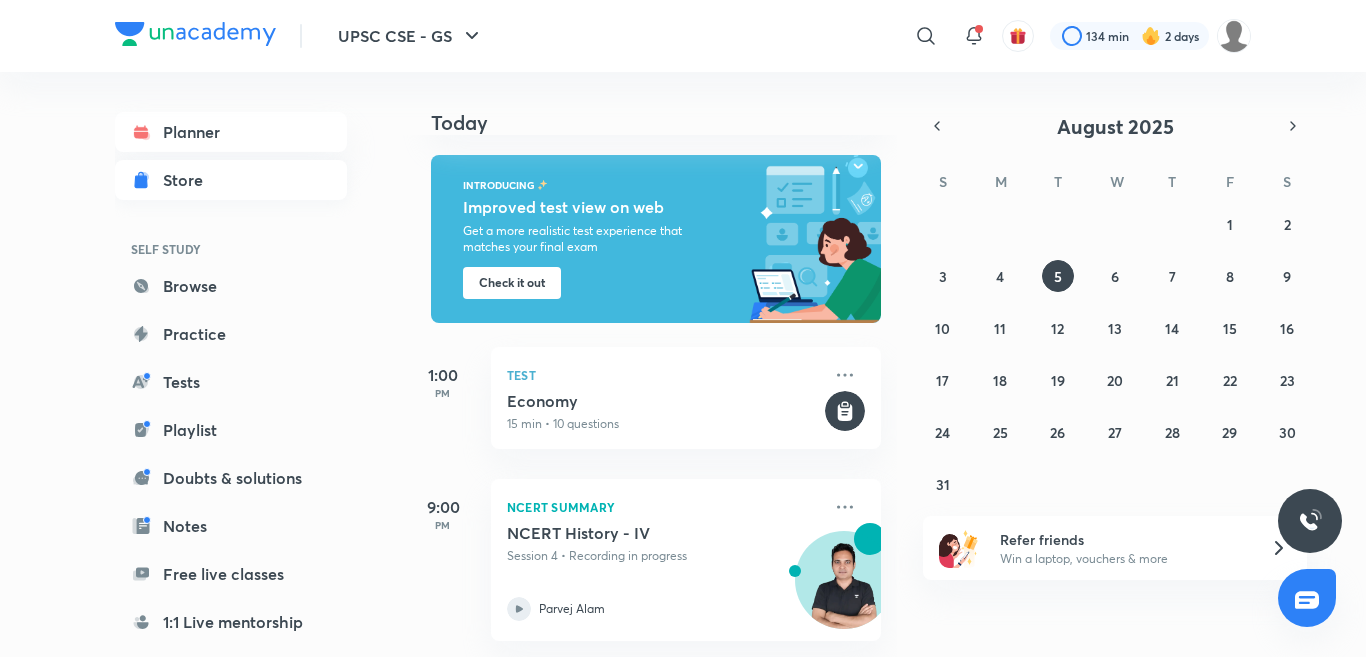 click on "Store" at bounding box center [189, 180] 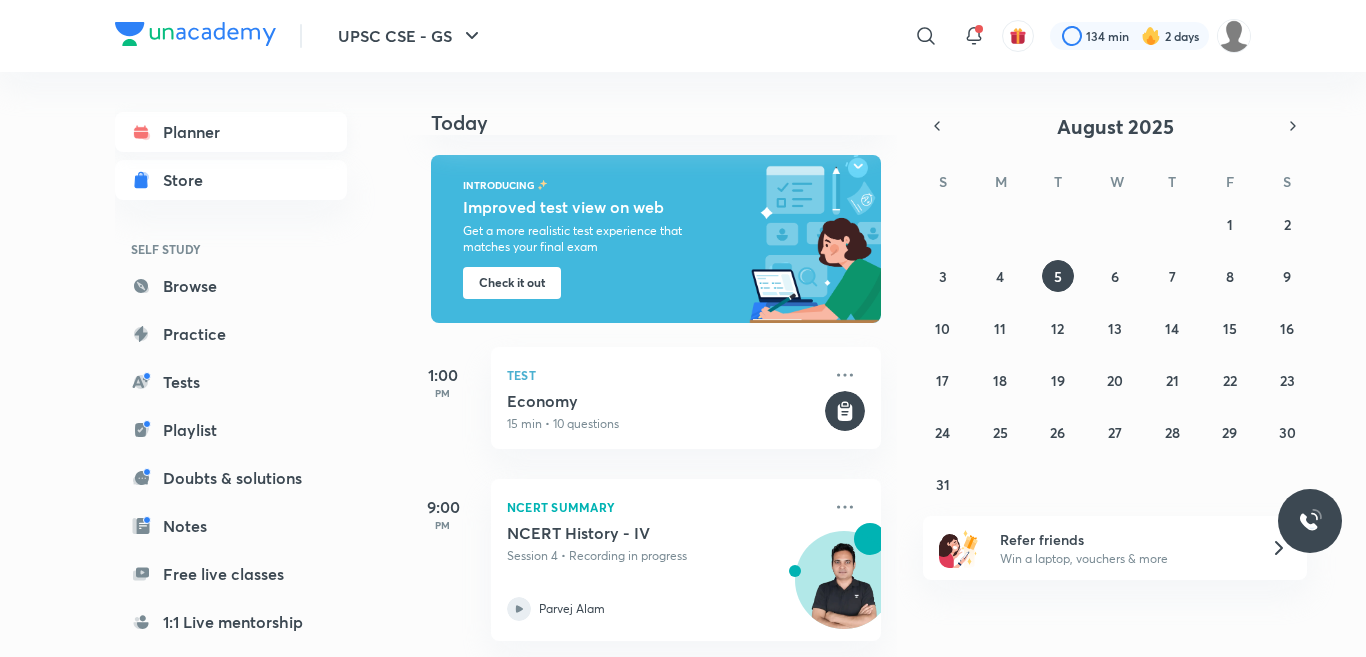 click on "Planner" at bounding box center (231, 132) 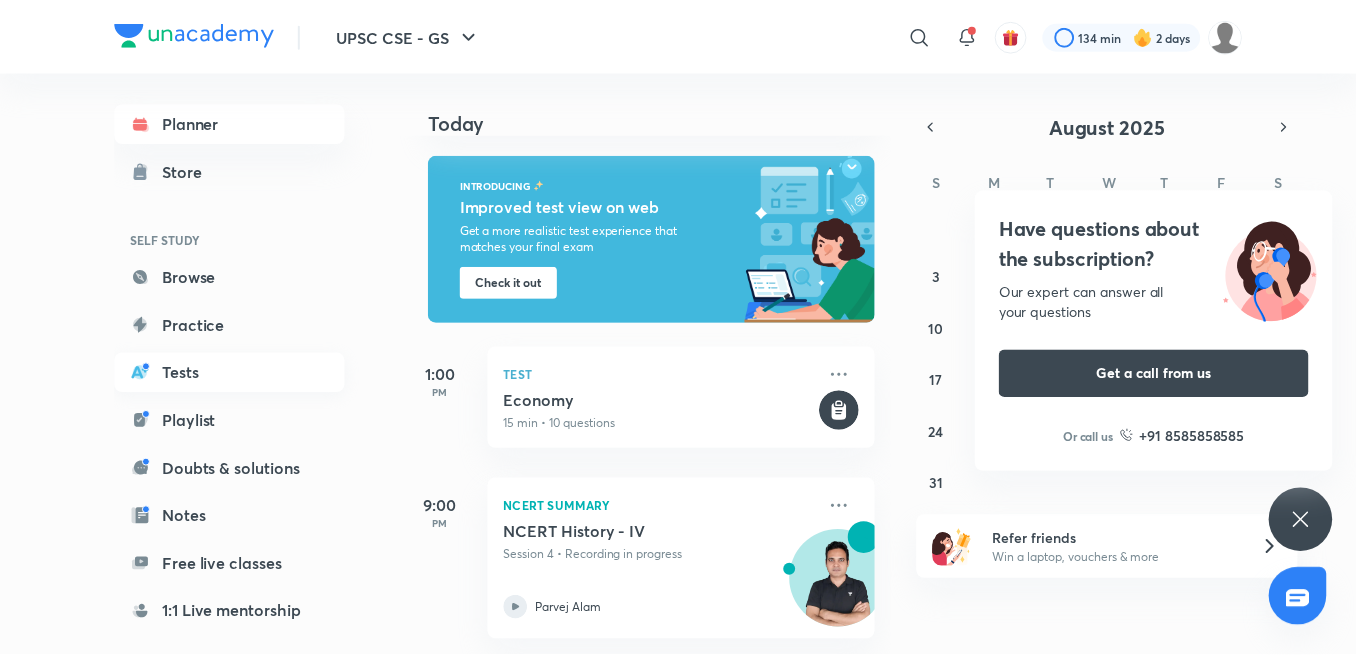 scroll, scrollTop: 0, scrollLeft: 0, axis: both 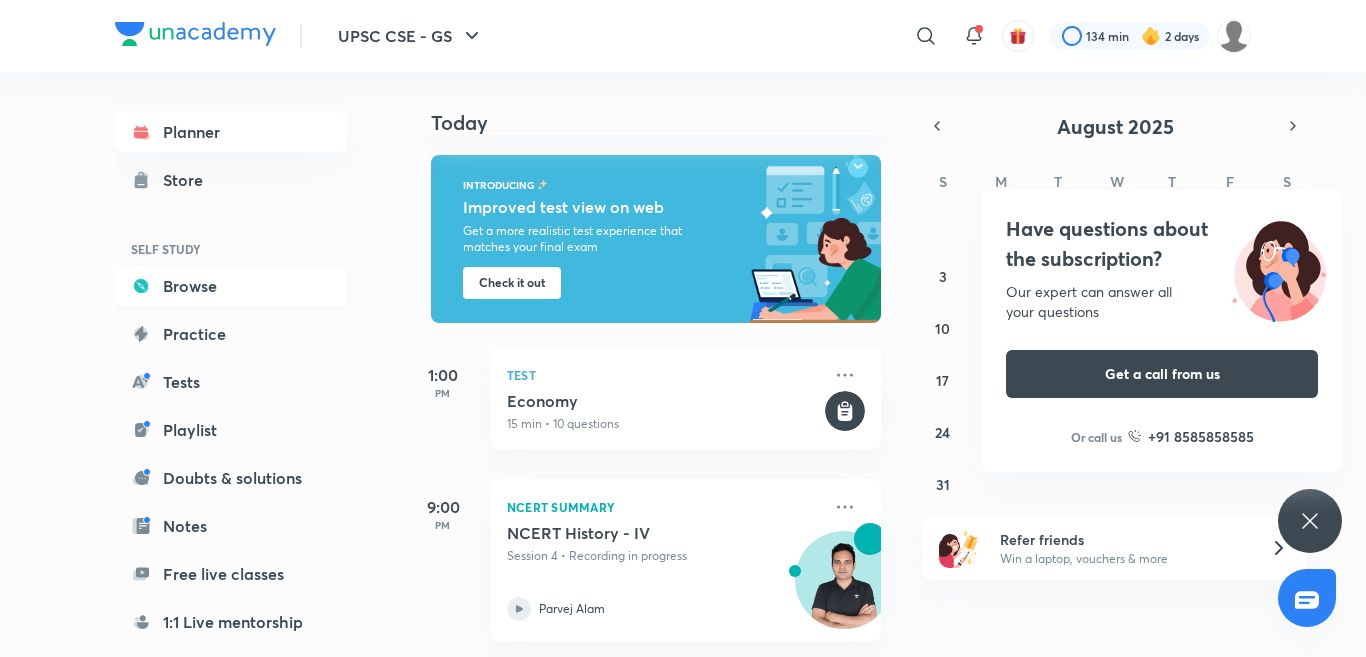 click on "Browse" at bounding box center (231, 286) 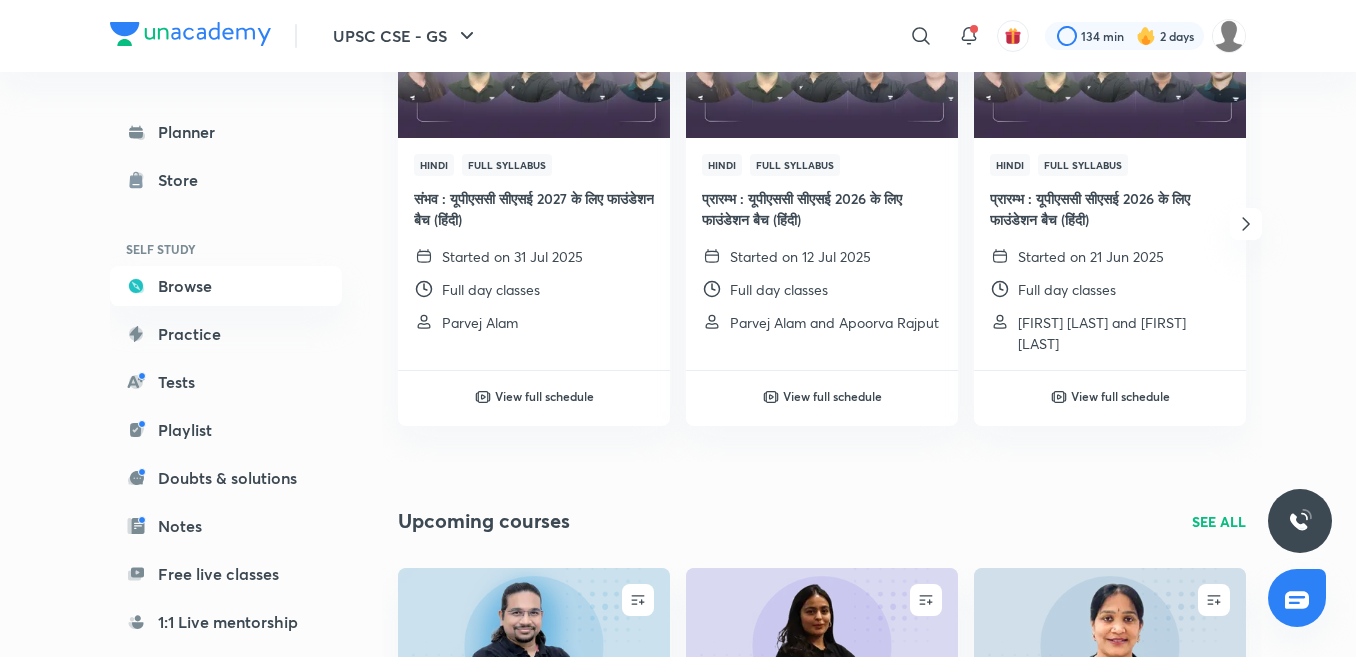 scroll, scrollTop: 753, scrollLeft: 0, axis: vertical 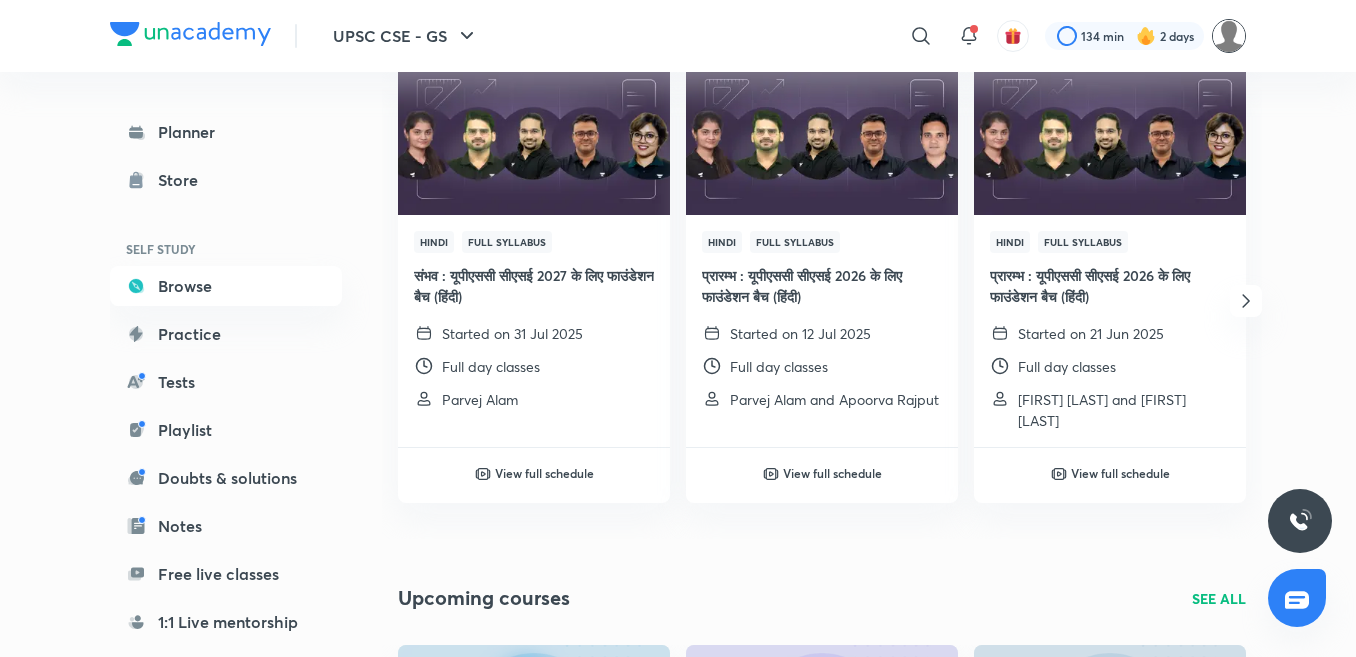 click at bounding box center [1229, 36] 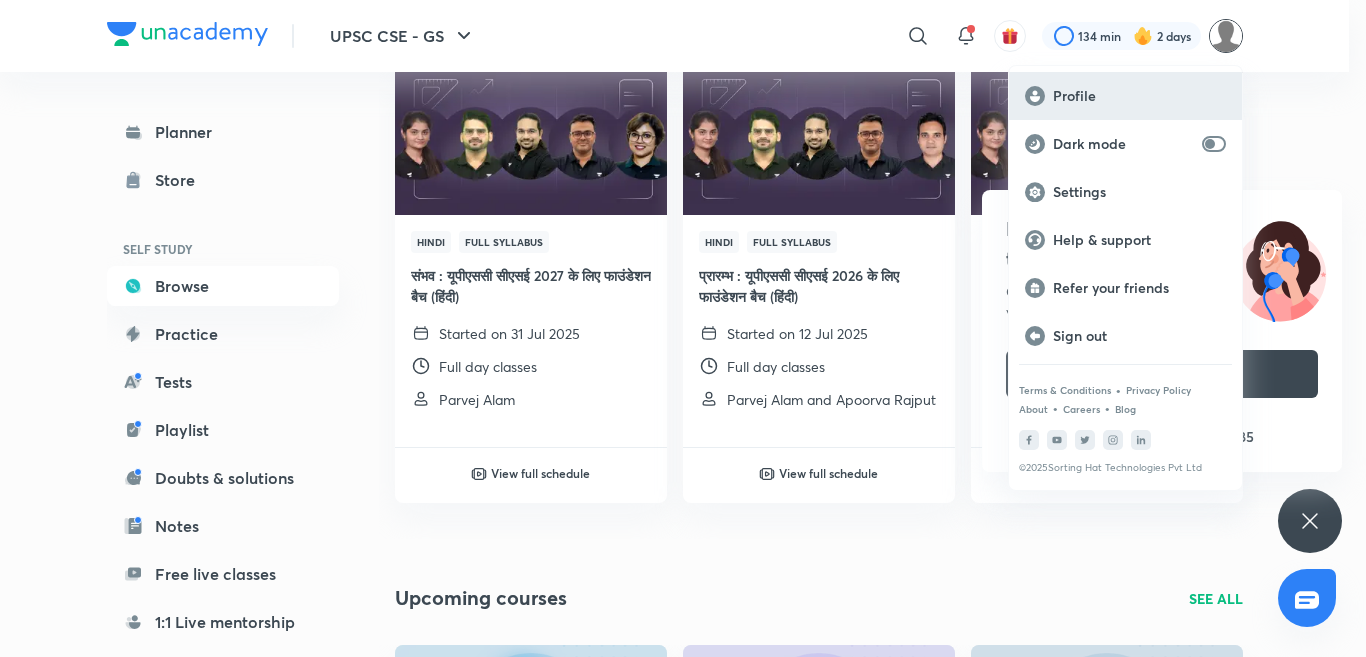 click on "Profile" at bounding box center [1139, 96] 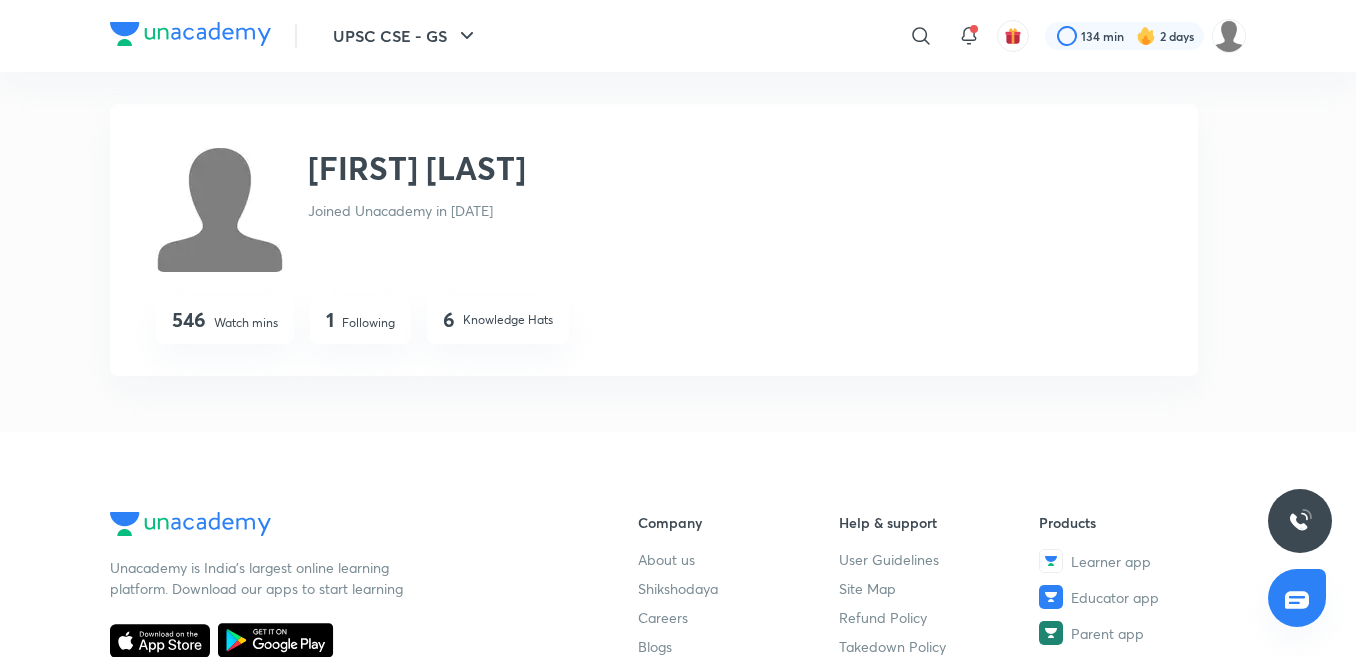scroll, scrollTop: 0, scrollLeft: 0, axis: both 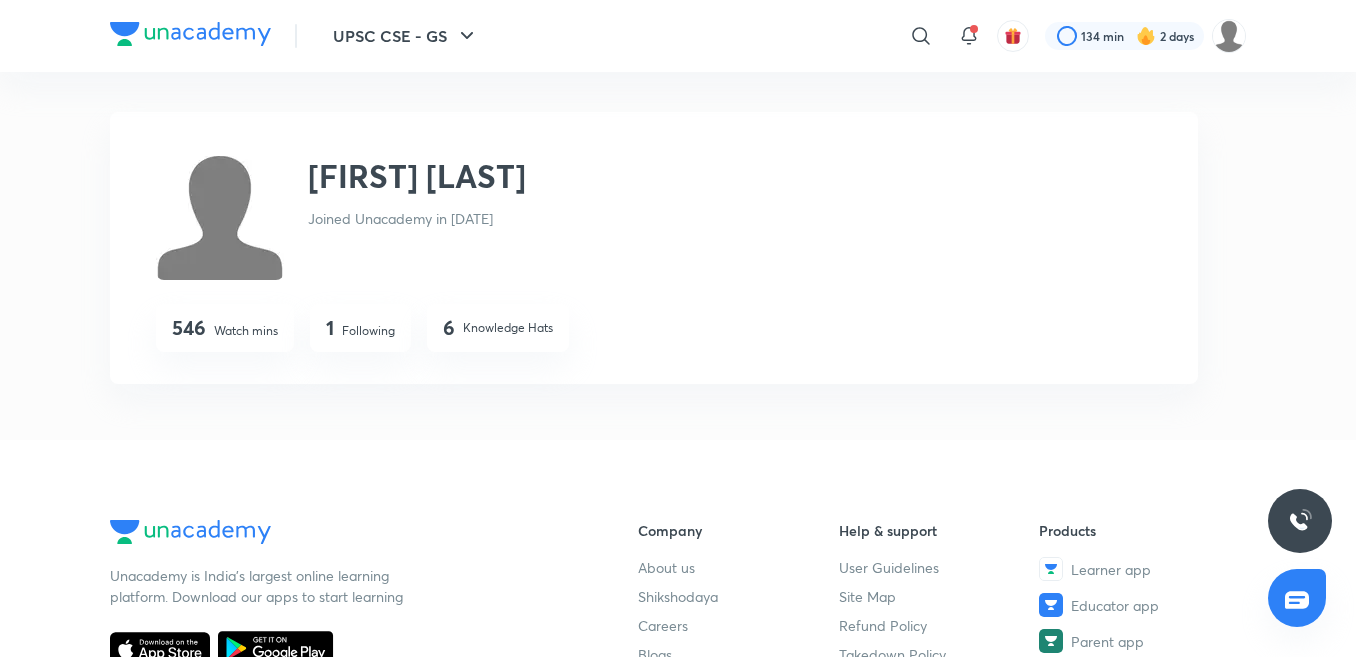 click at bounding box center (220, 216) 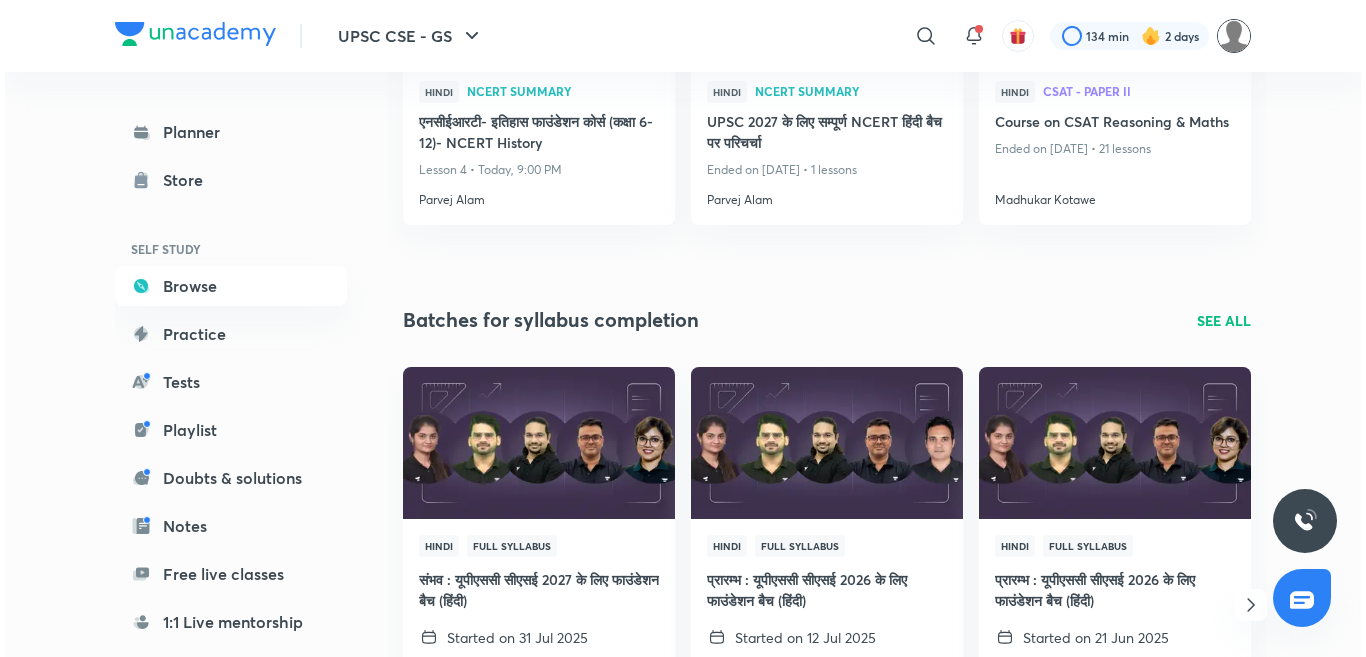 scroll, scrollTop: 0, scrollLeft: 0, axis: both 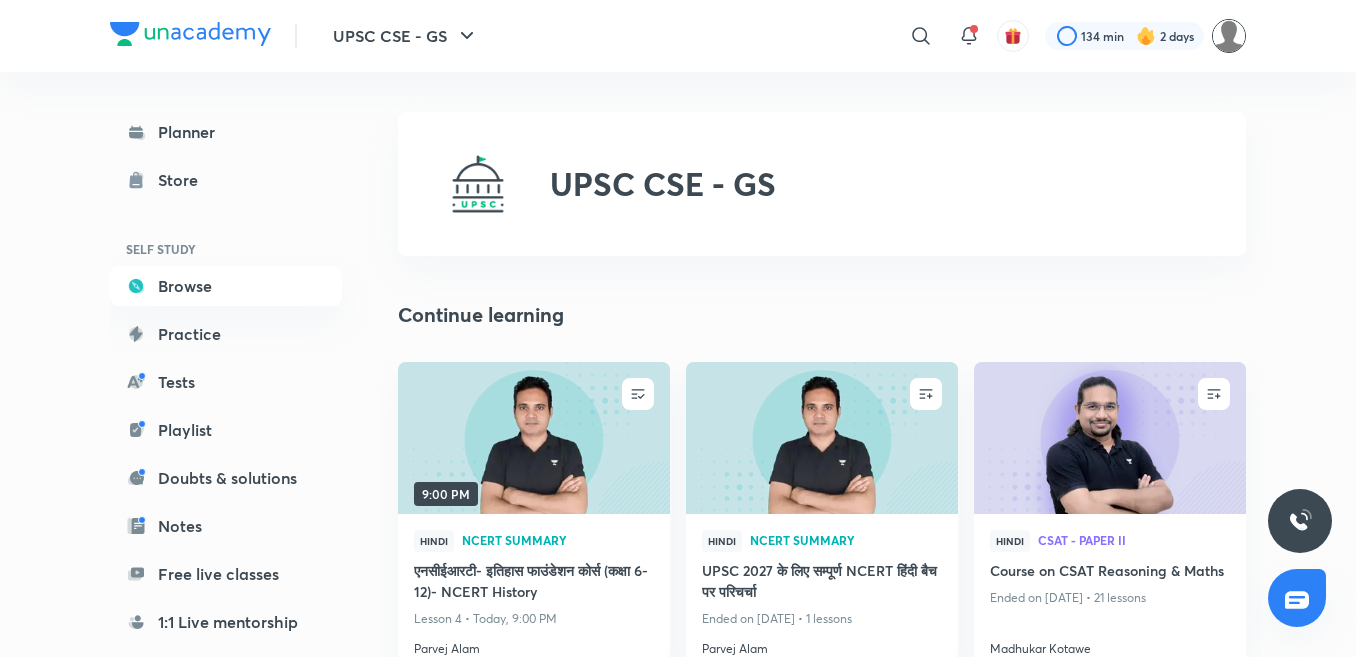 click at bounding box center [1229, 36] 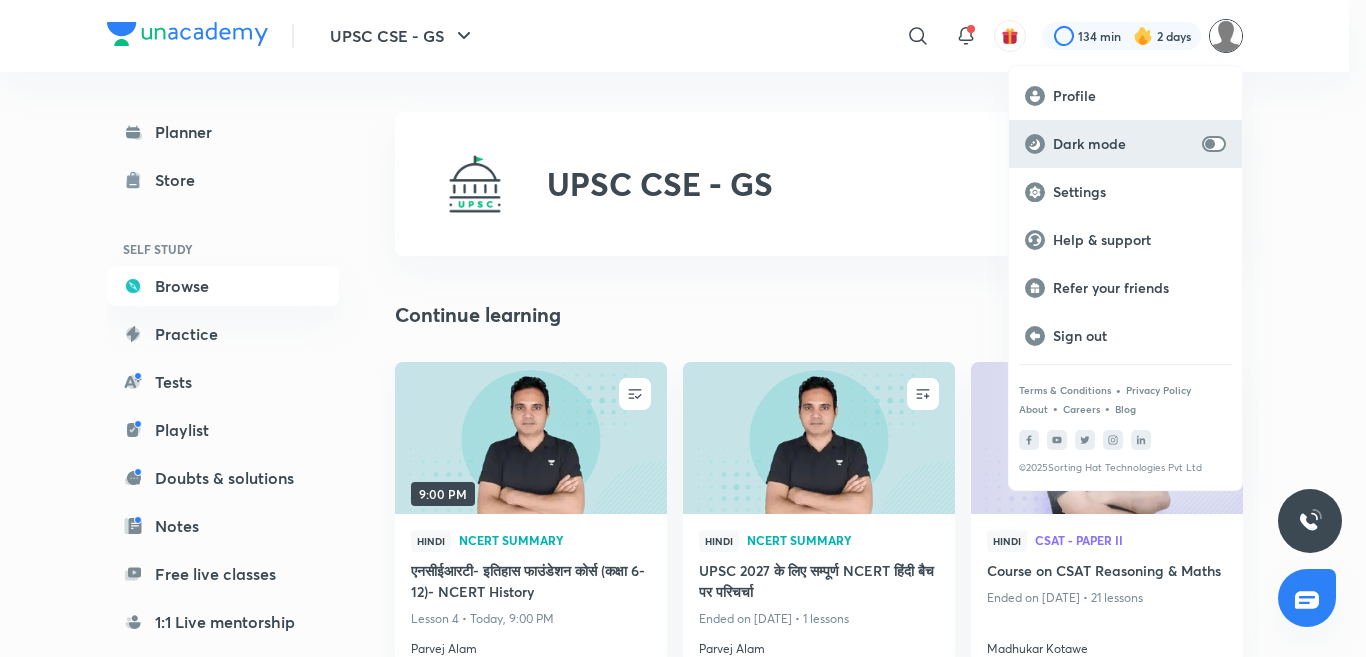 click at bounding box center [1210, 144] 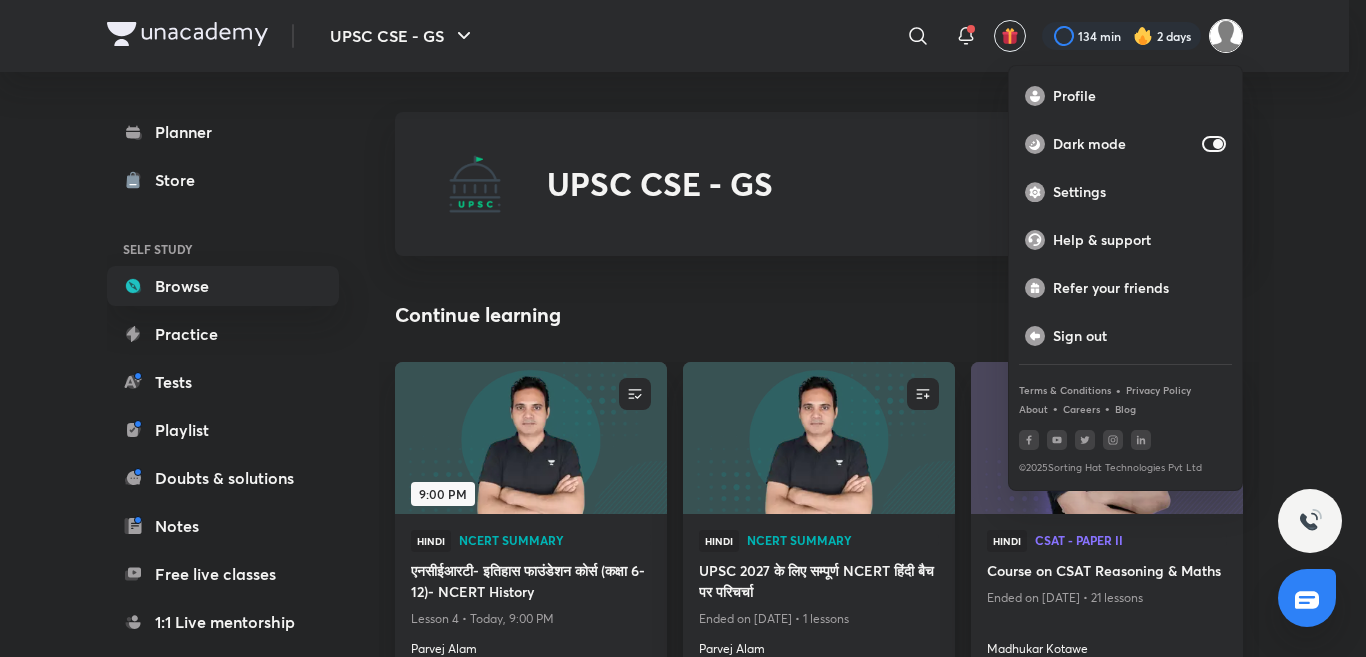 click at bounding box center (683, 328) 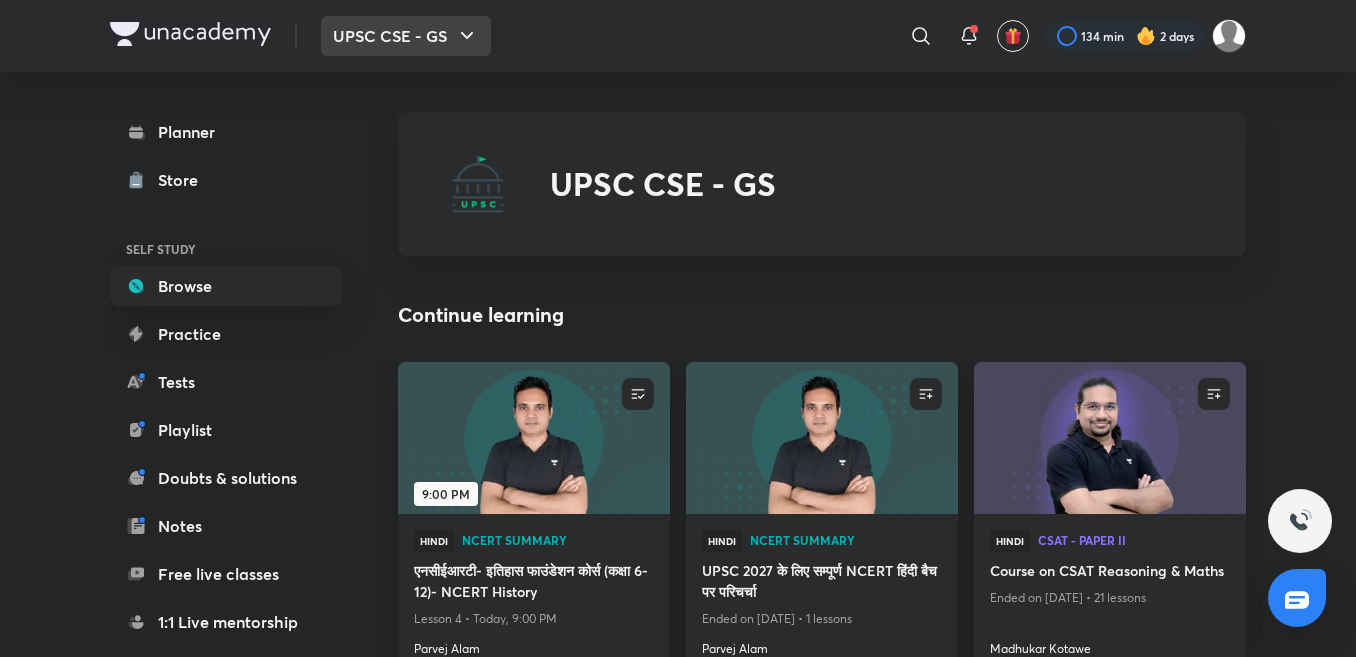 click on "UPSC CSE - GS" at bounding box center [406, 36] 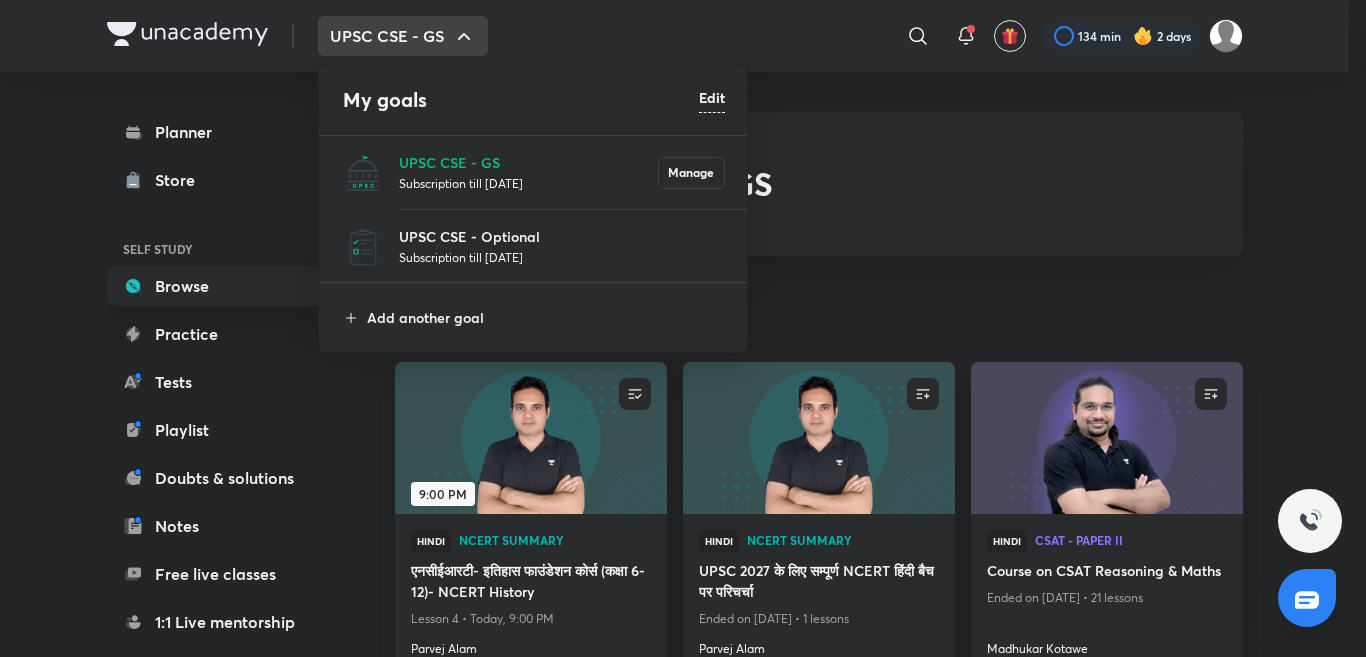 click on "Subscription till [DATE]" at bounding box center [528, 183] 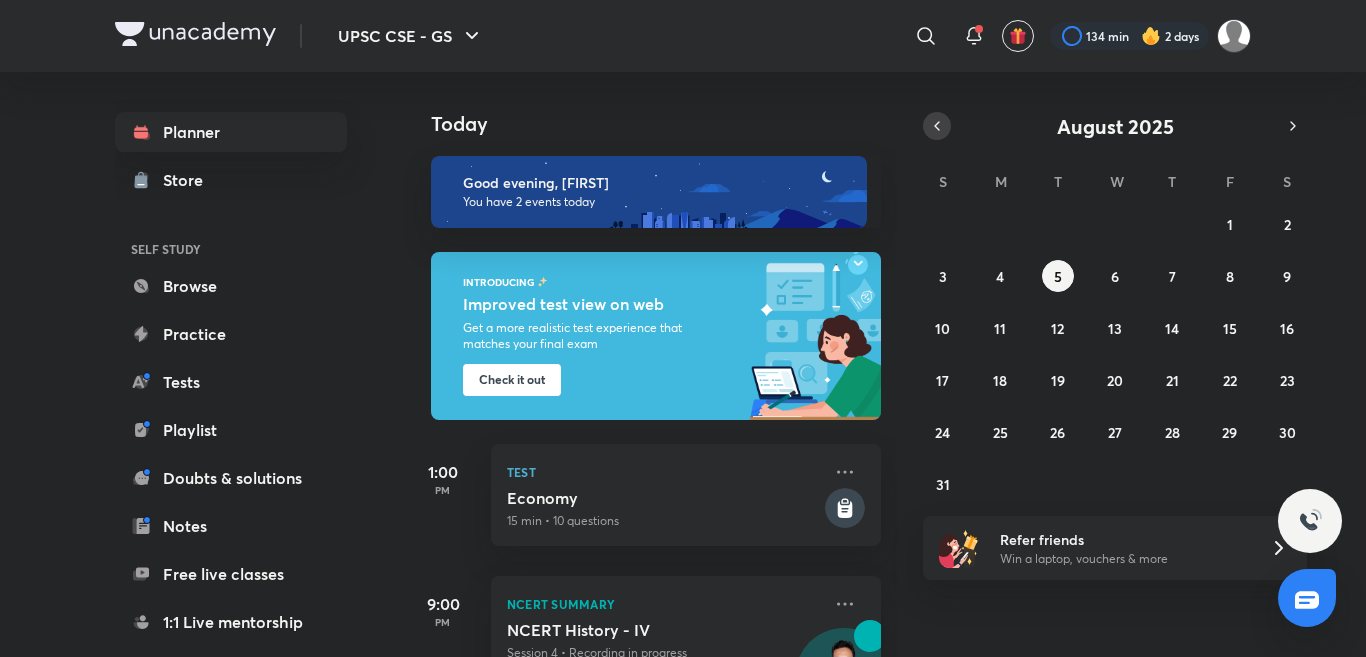 click at bounding box center [937, 126] 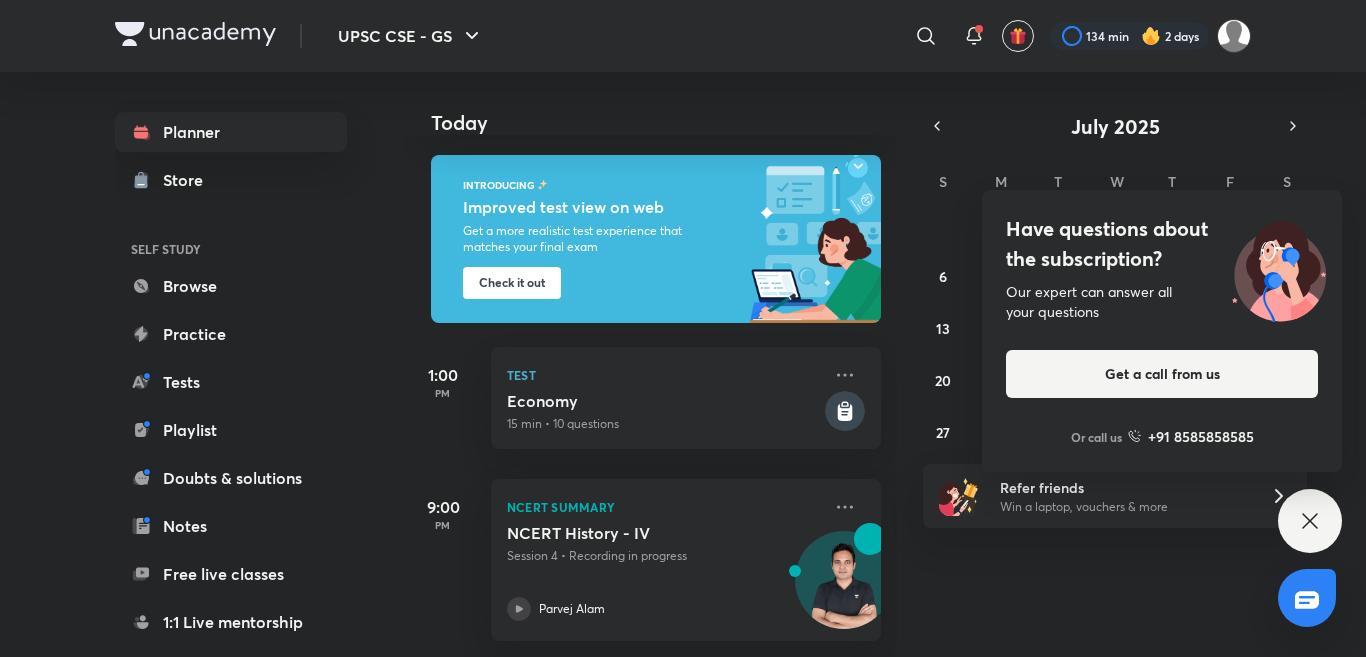scroll, scrollTop: 100, scrollLeft: 0, axis: vertical 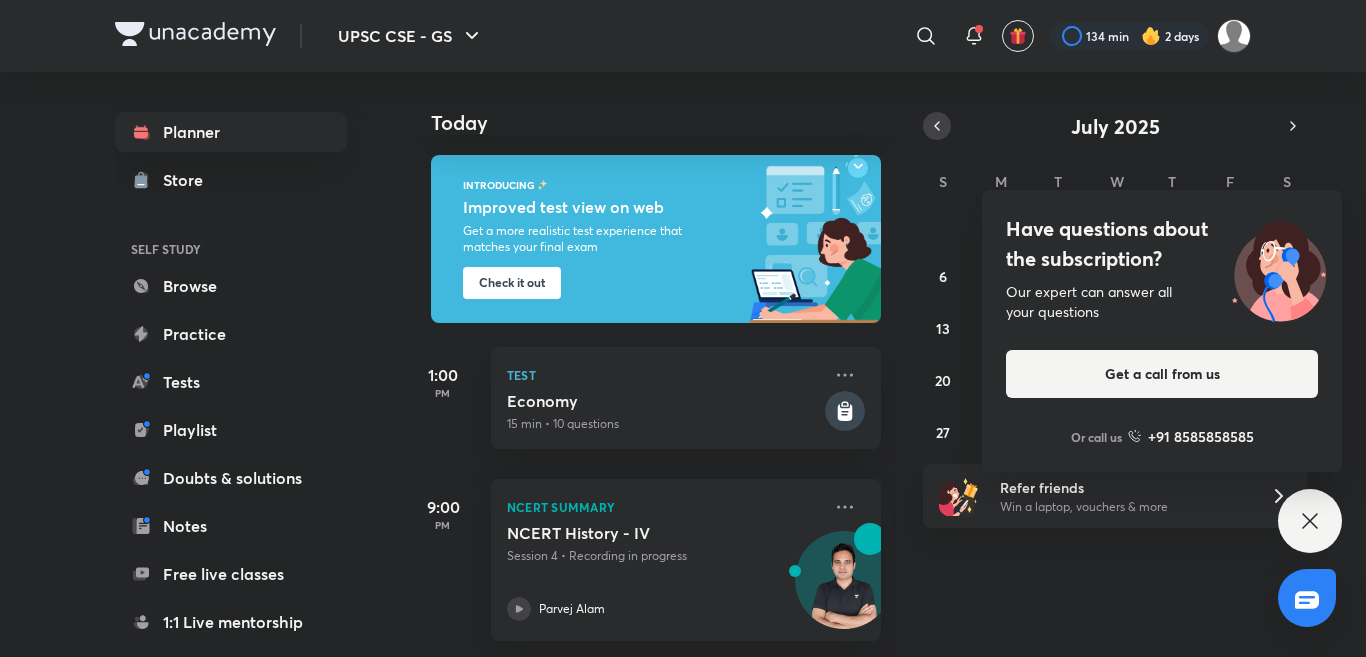 click 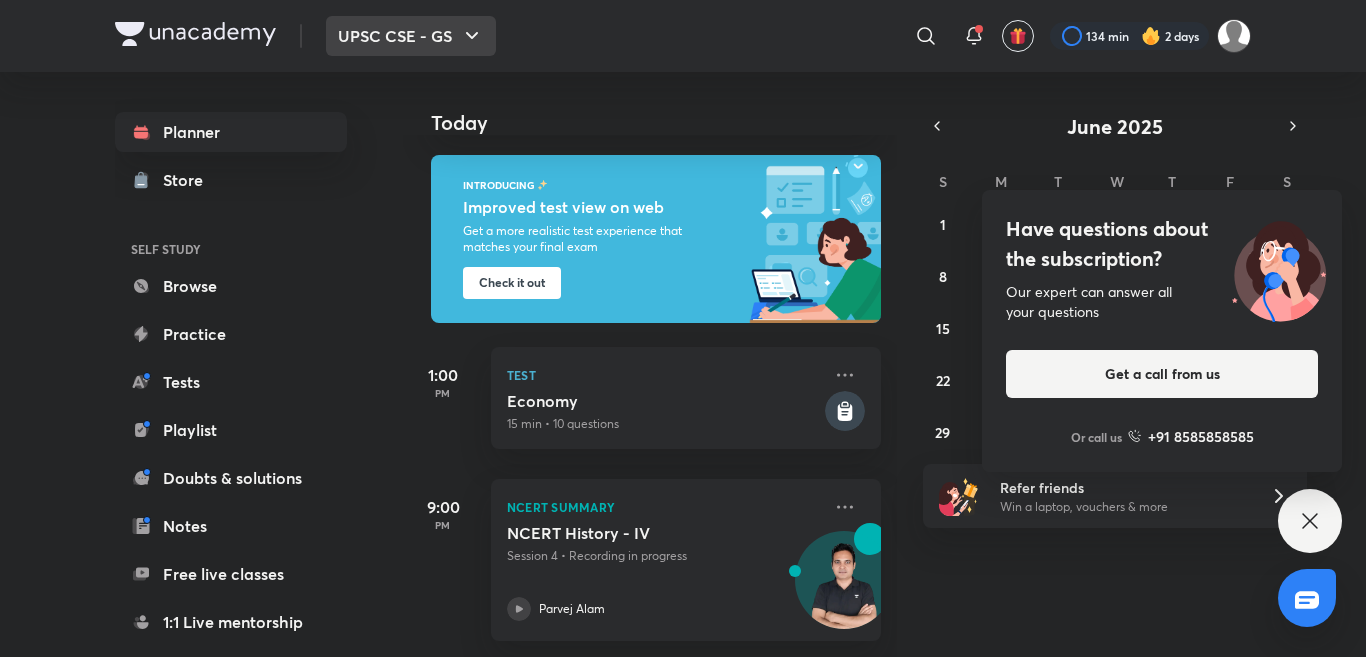 click on "UPSC CSE - GS" at bounding box center [411, 36] 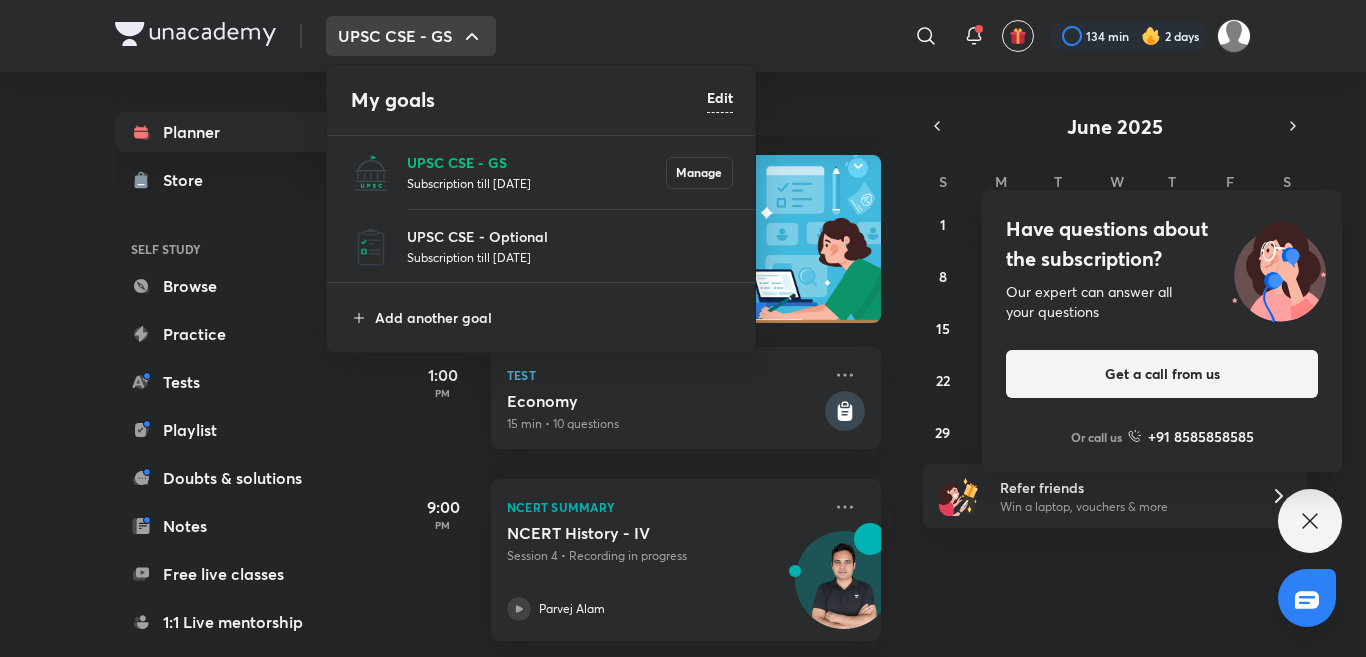 click on "UPSC CSE - GS" at bounding box center (536, 162) 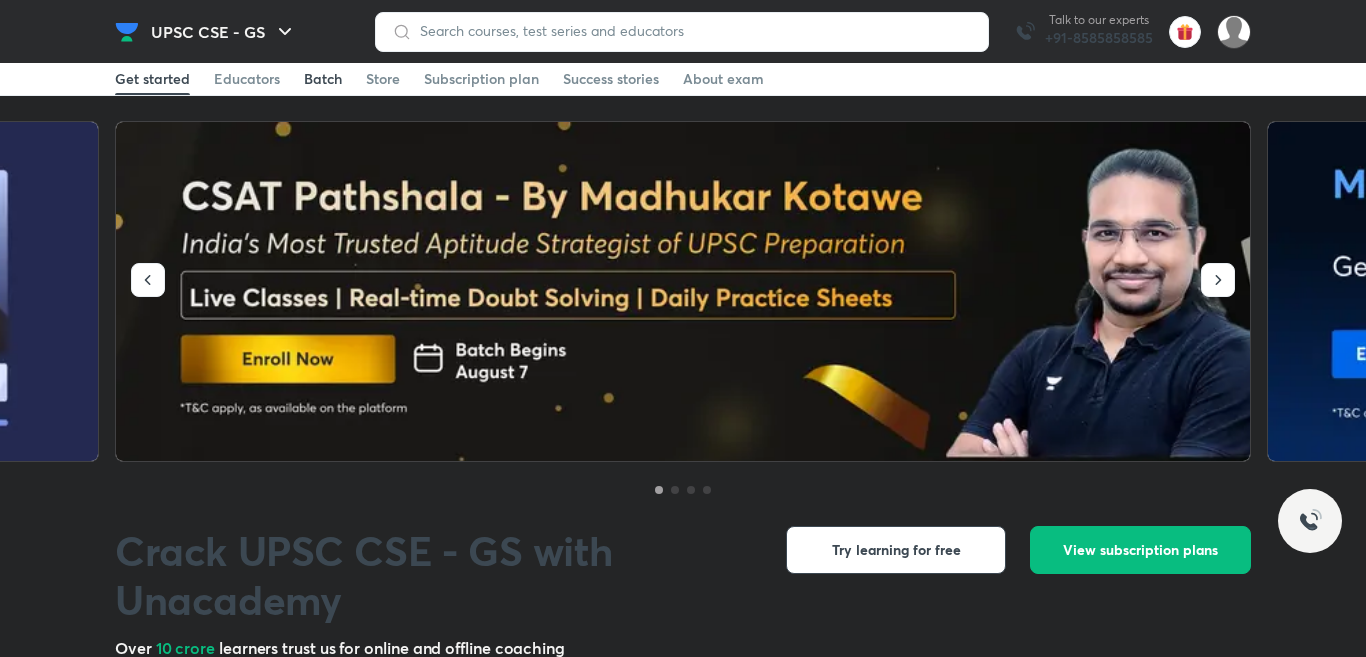 click on "Batch" at bounding box center (323, 79) 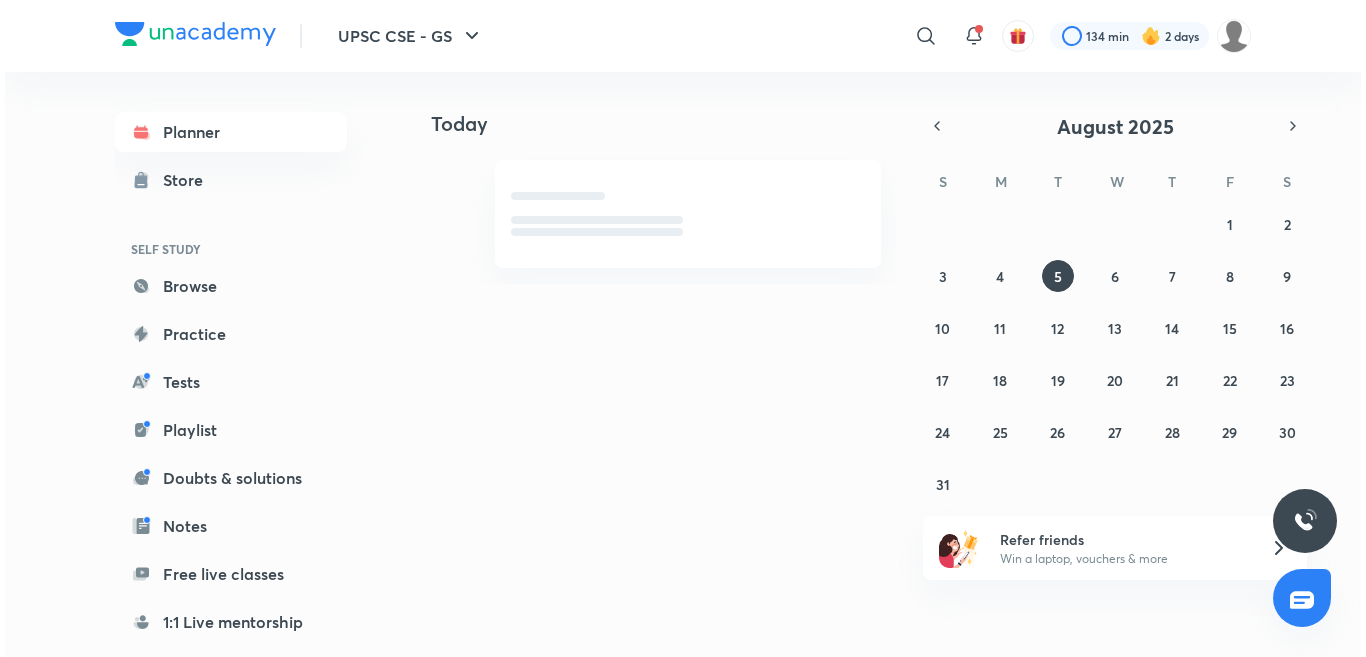 scroll, scrollTop: 0, scrollLeft: 0, axis: both 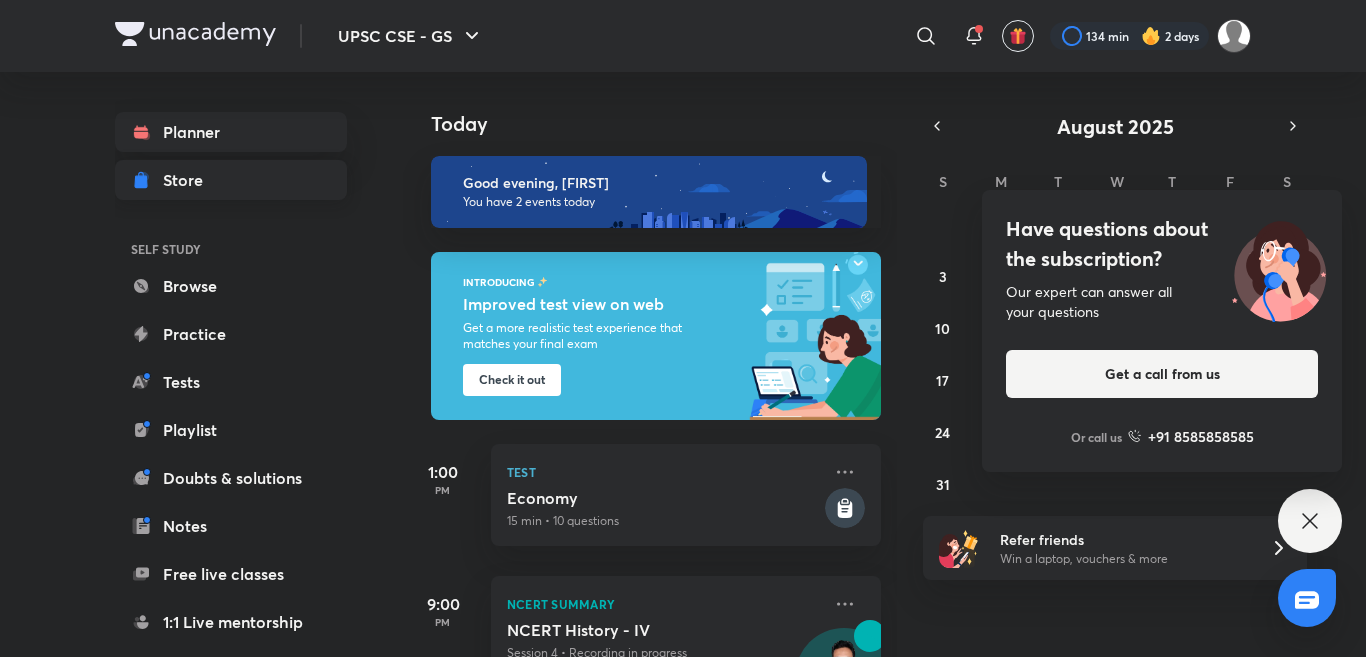 click on "Store" at bounding box center (231, 180) 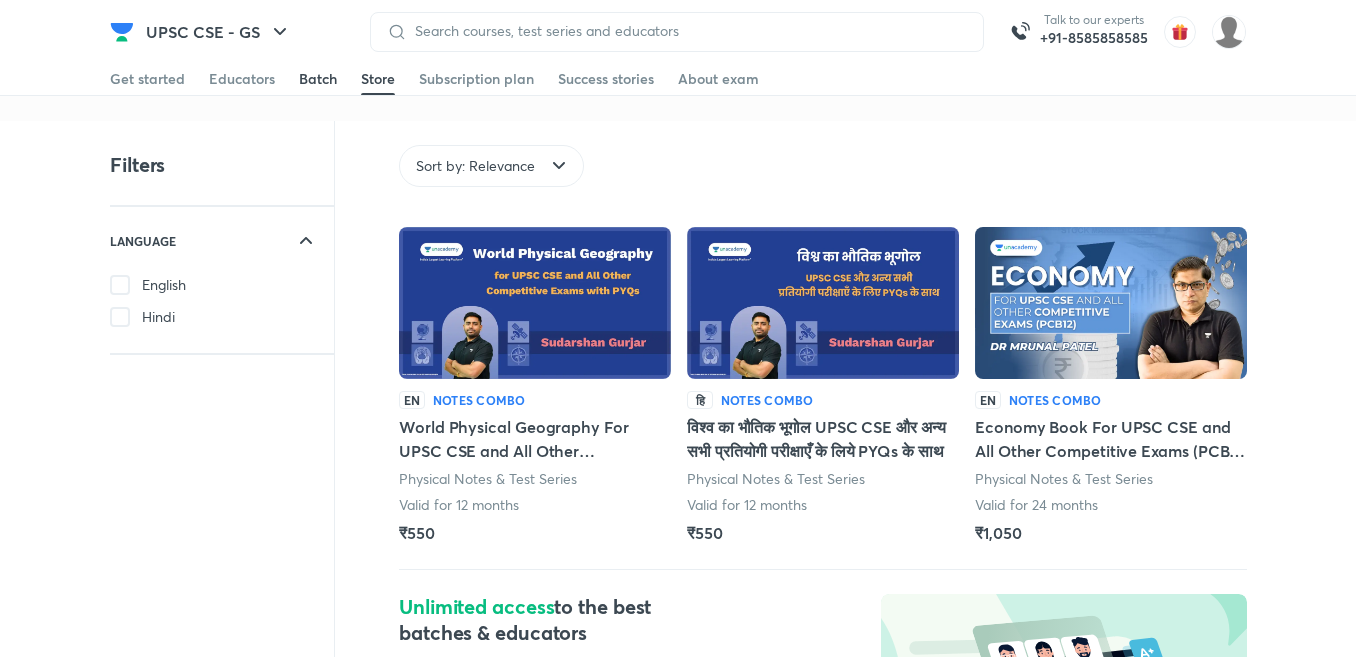 click on "Batch" at bounding box center (318, 79) 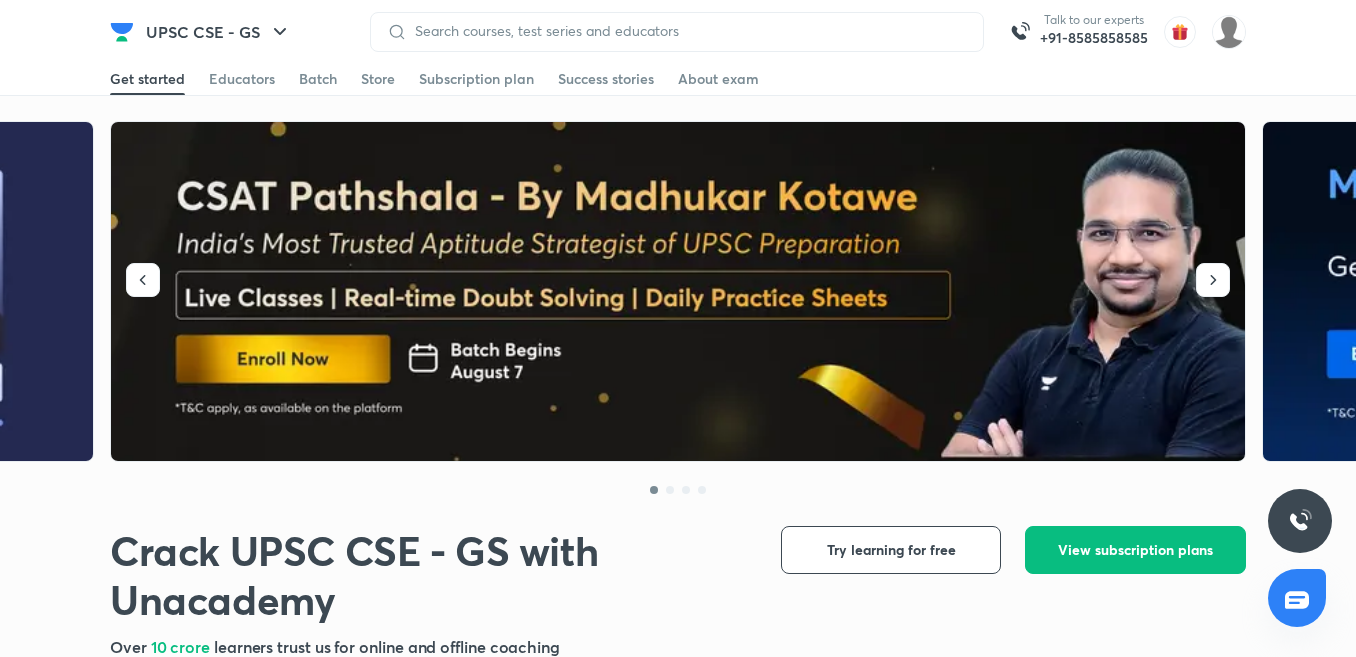 scroll, scrollTop: 500, scrollLeft: 0, axis: vertical 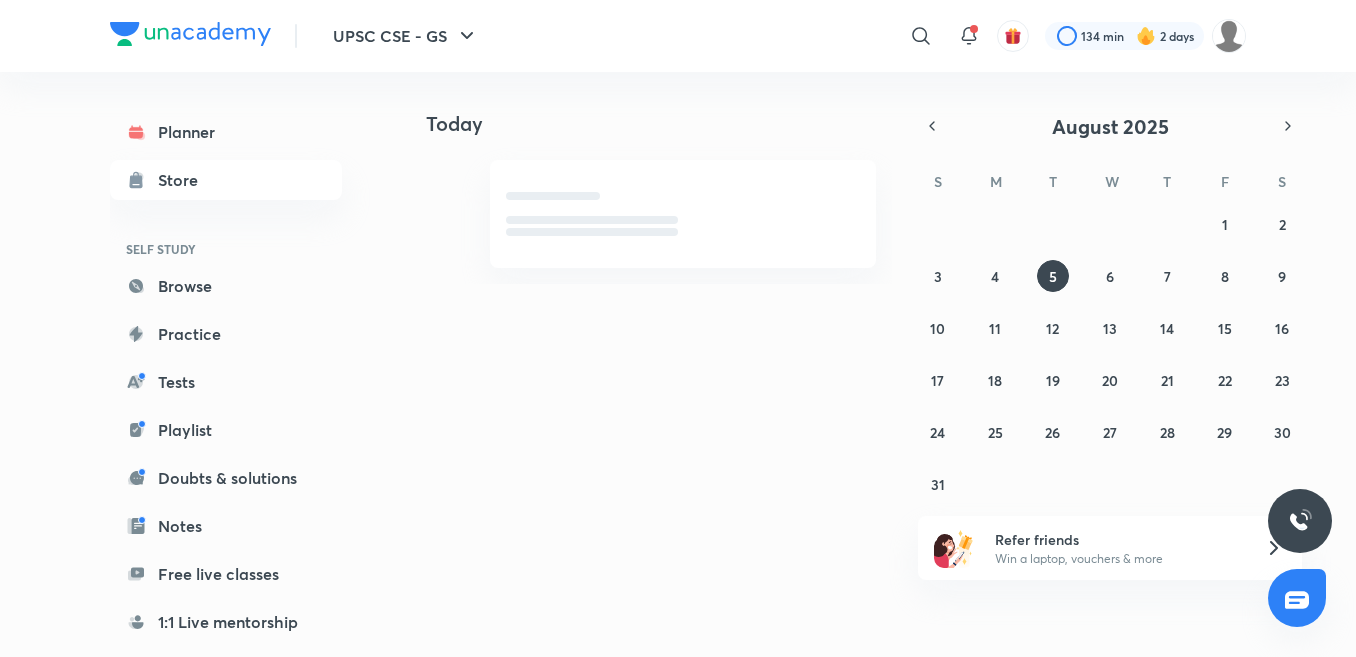 click at bounding box center (683, 214) 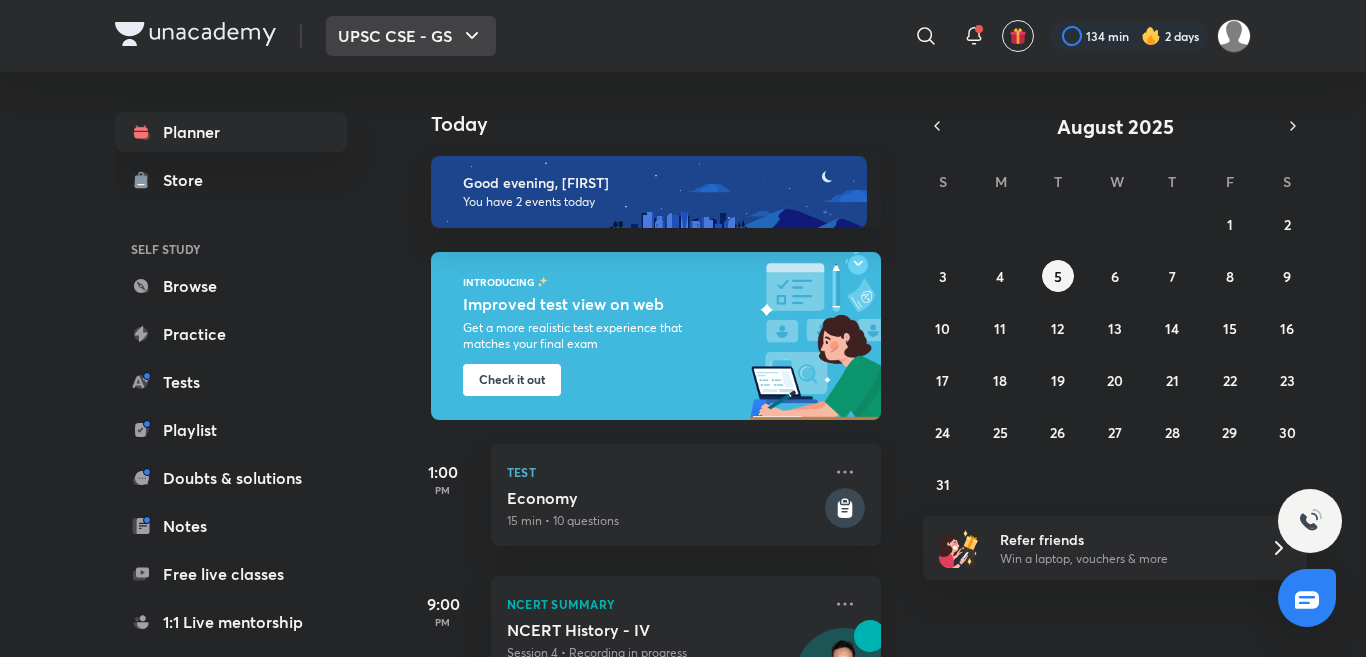 click on "UPSC CSE - GS" at bounding box center [411, 36] 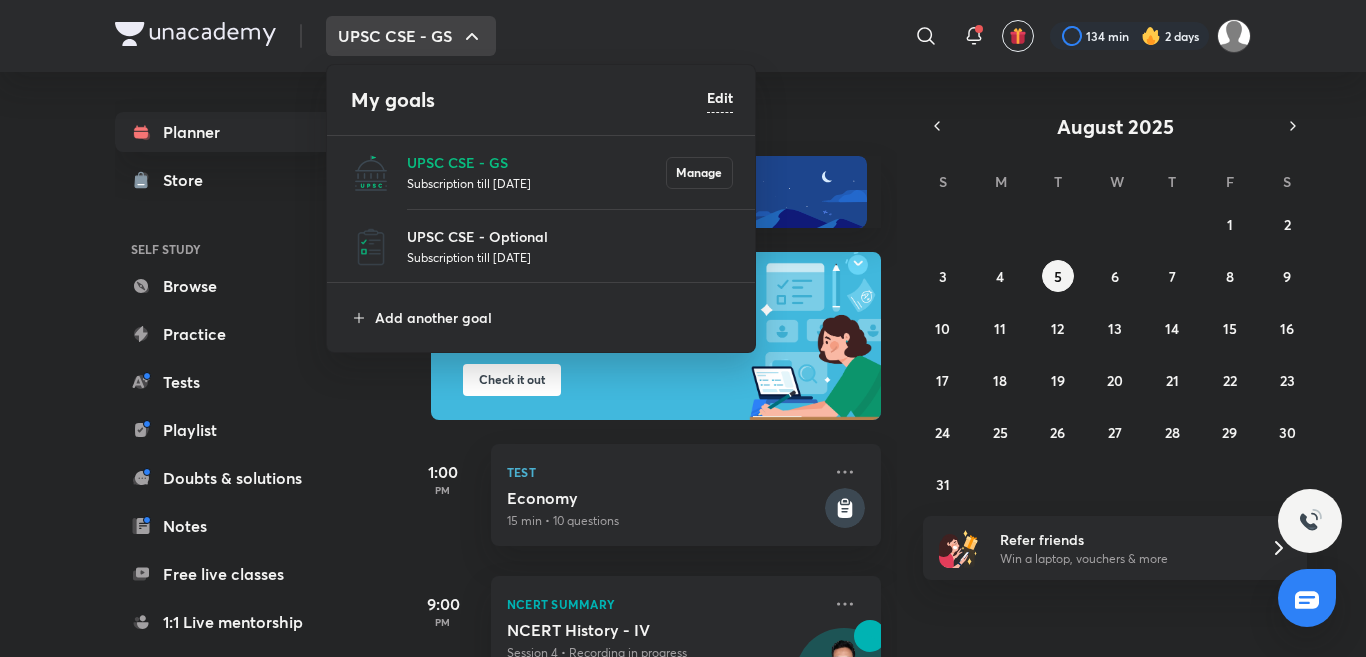 click at bounding box center (683, 328) 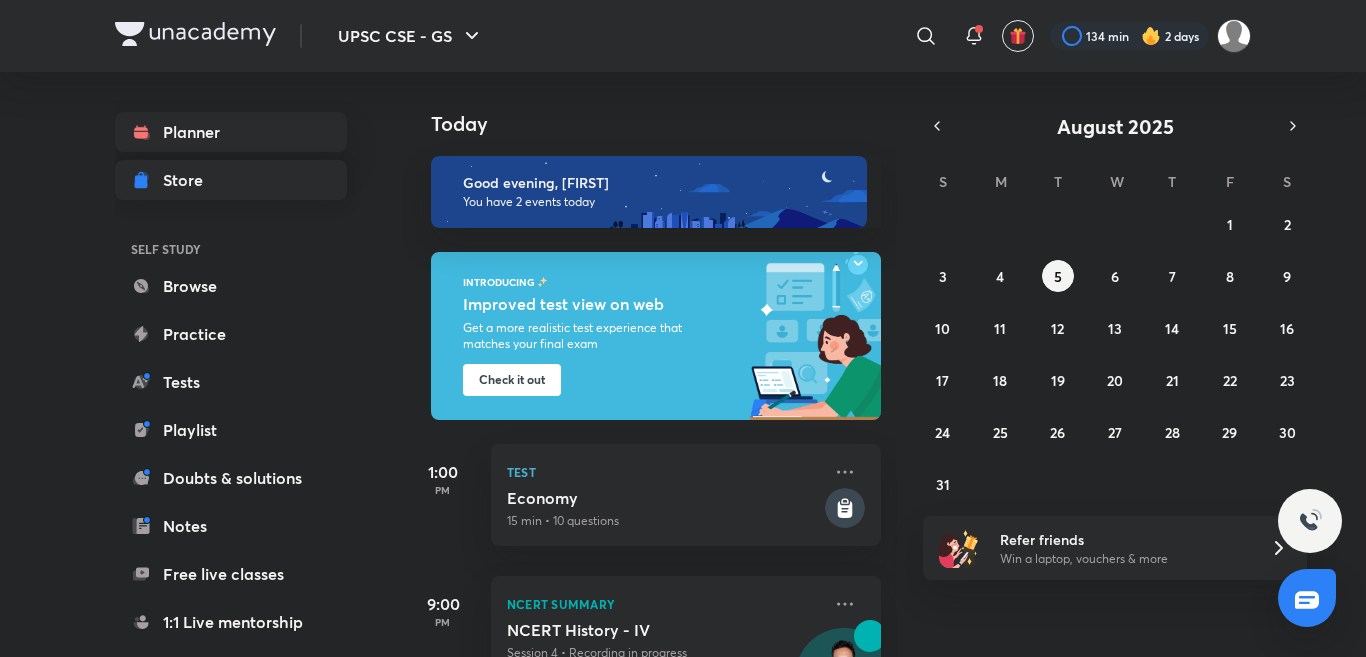 click on "Store" at bounding box center (189, 180) 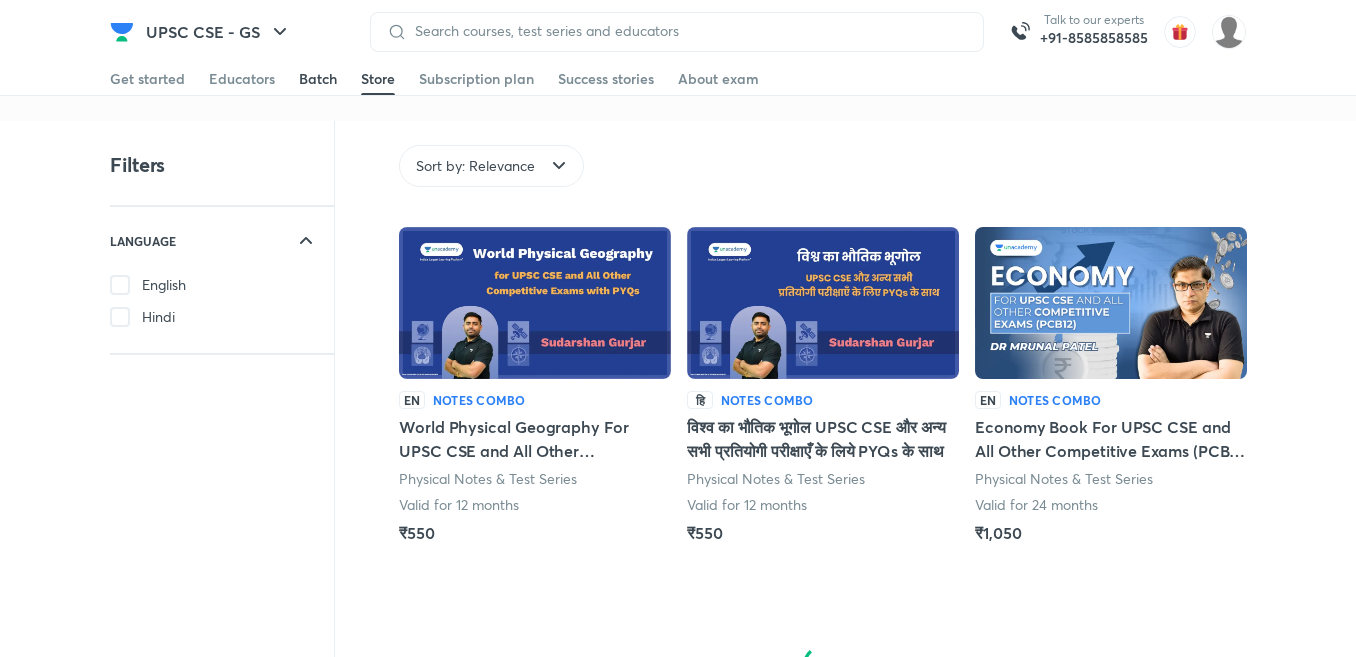 click on "Batch" at bounding box center (318, 79) 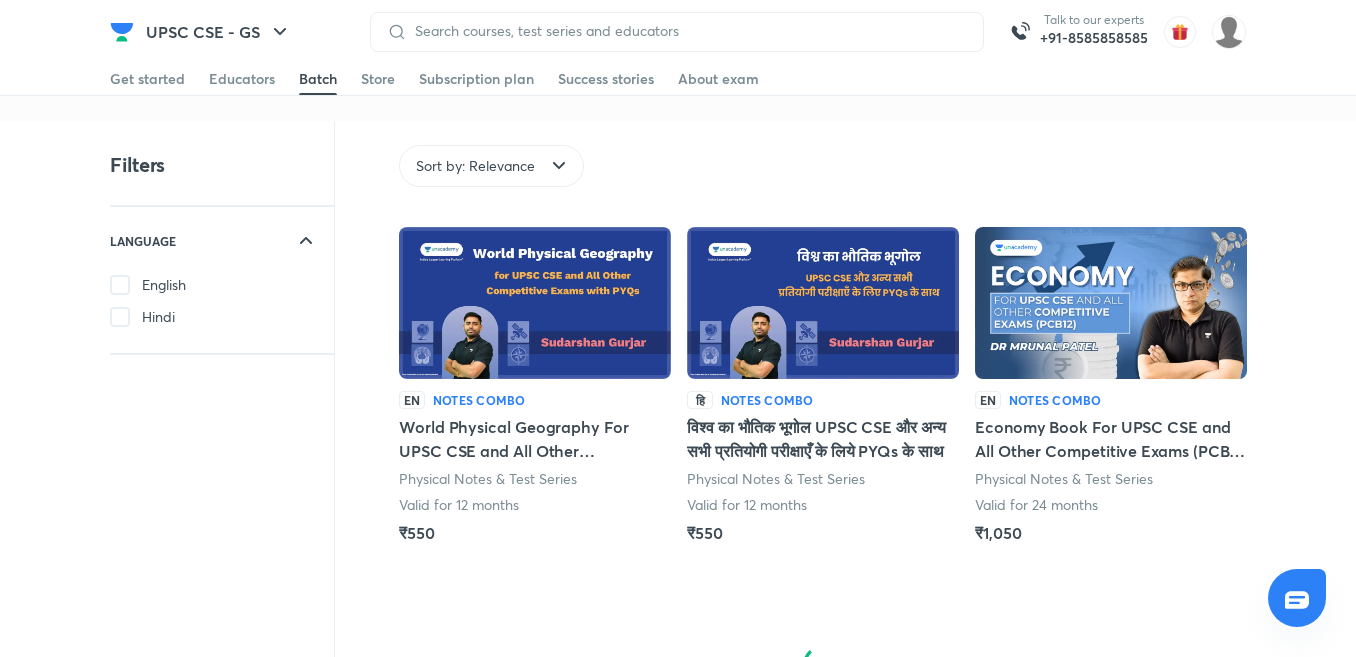 scroll, scrollTop: 168, scrollLeft: 0, axis: vertical 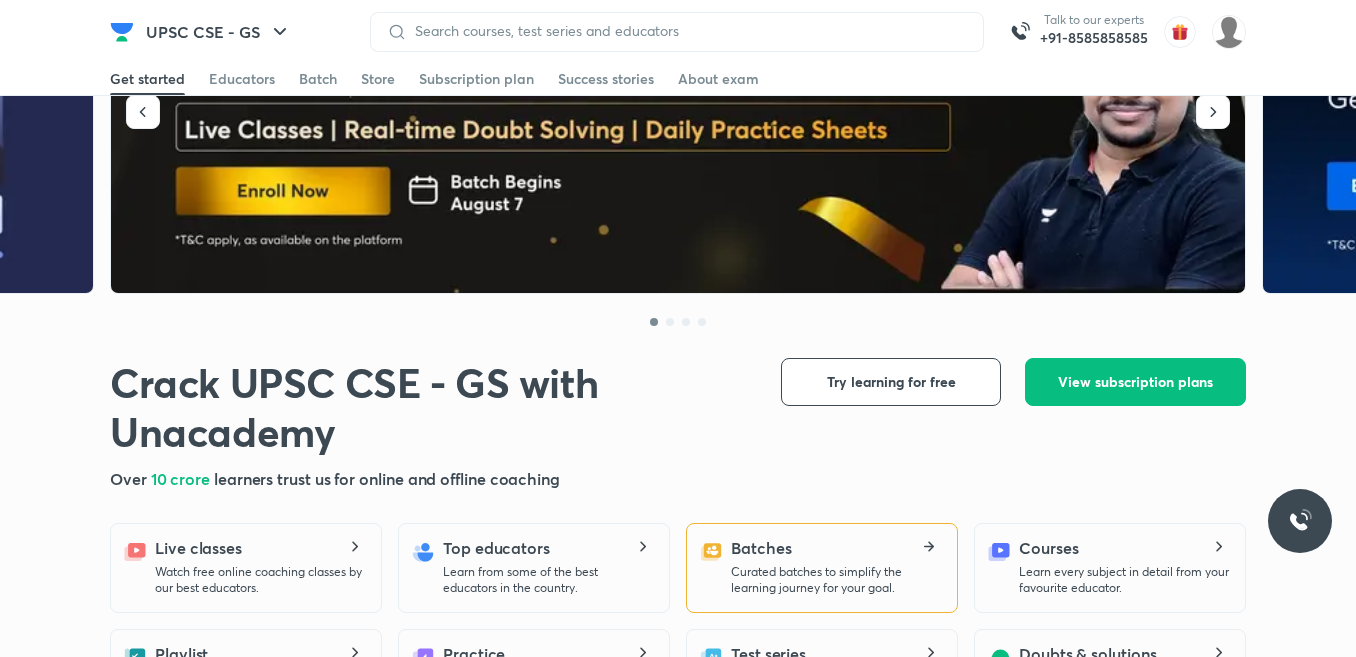 click 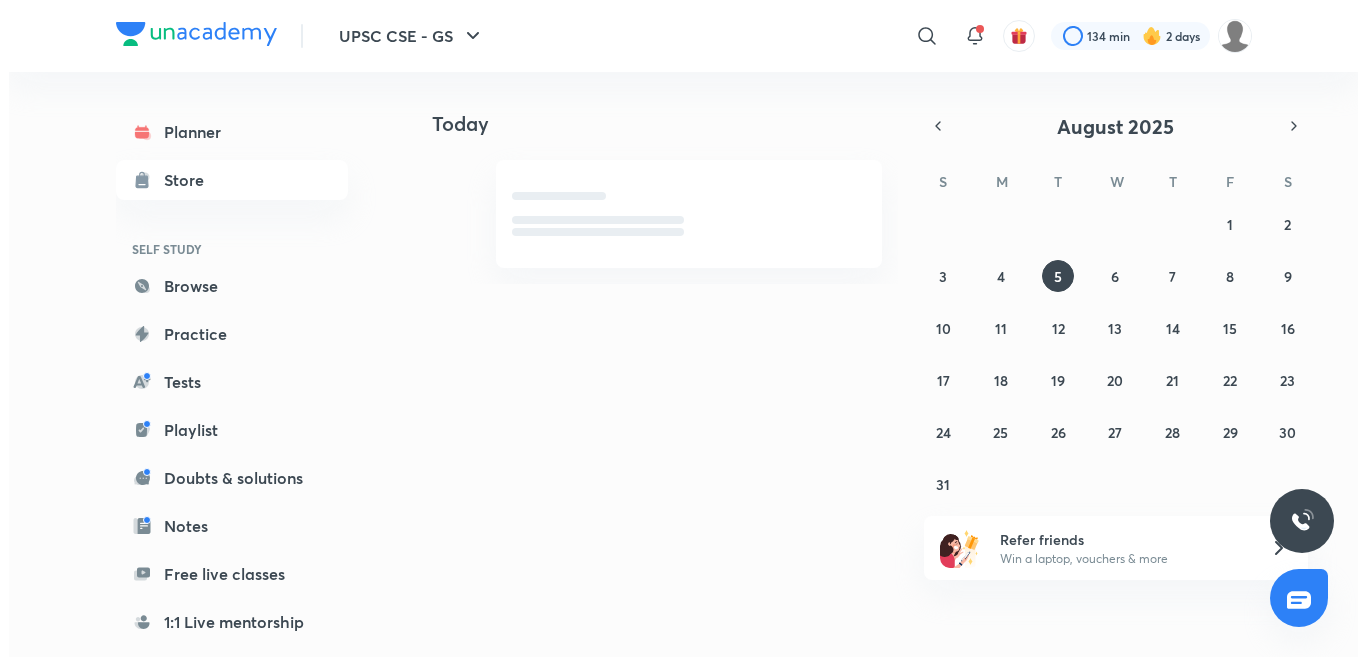 scroll, scrollTop: 0, scrollLeft: 0, axis: both 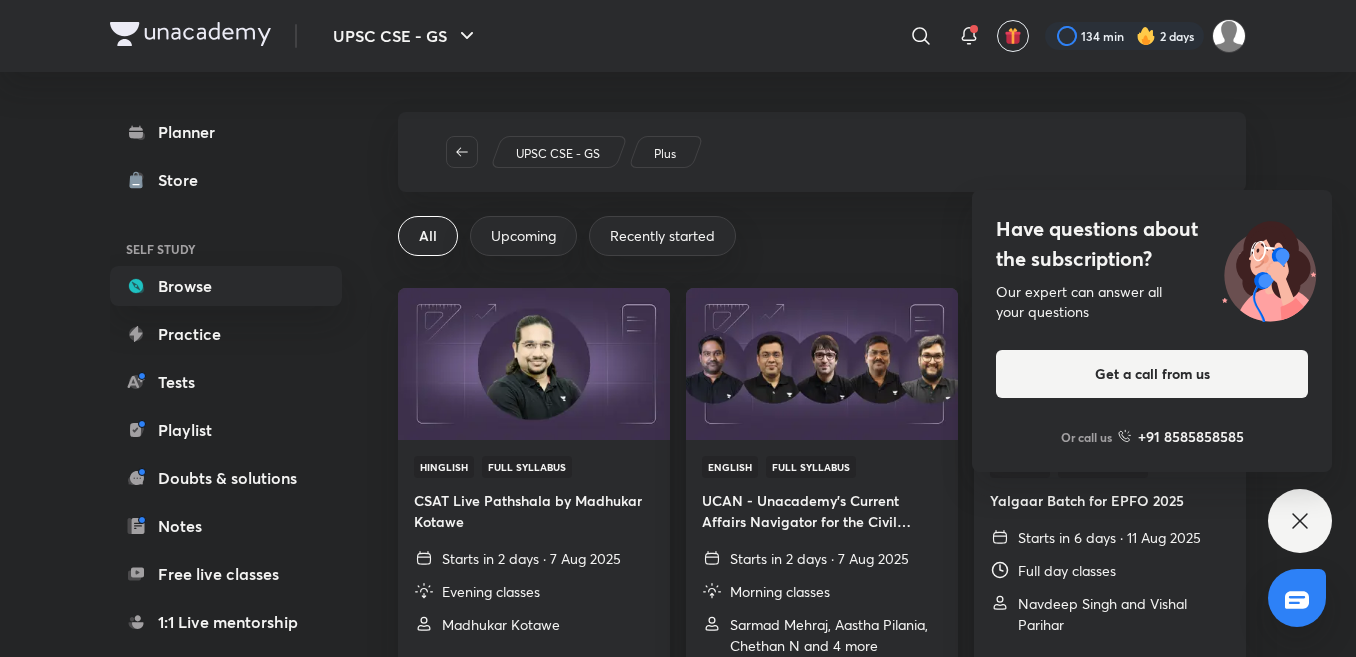 click on "Recently started" at bounding box center (662, 236) 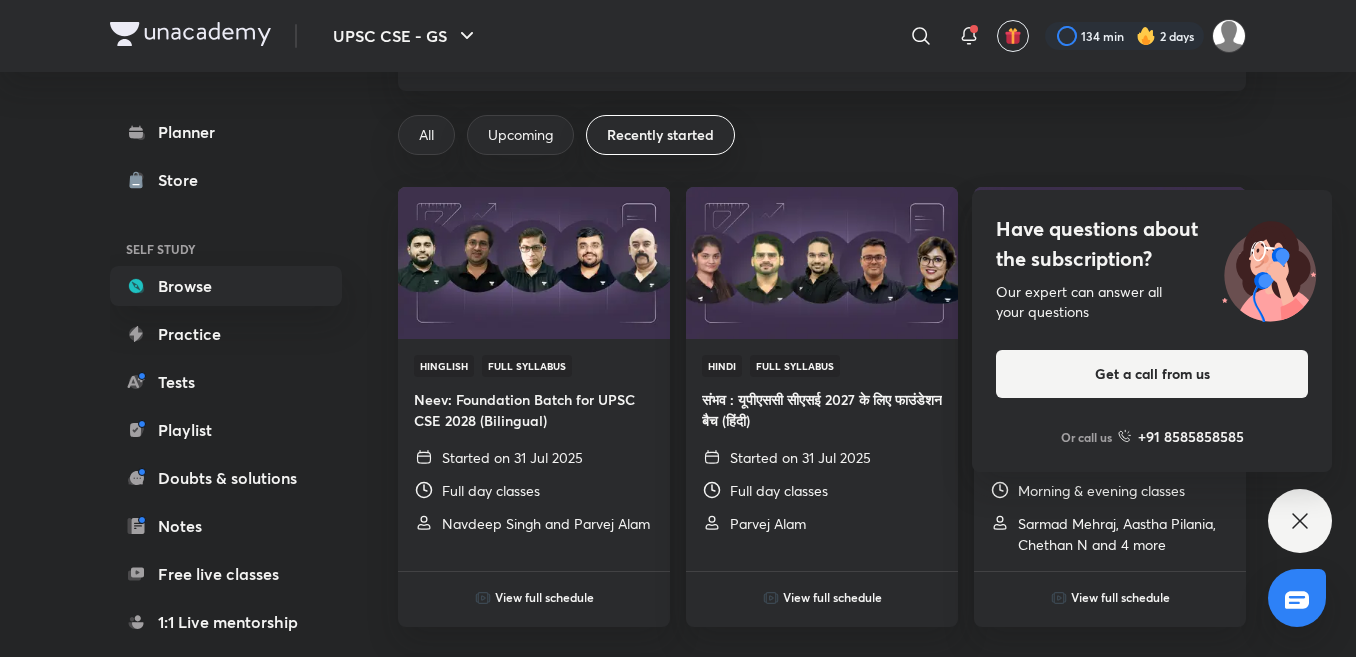 scroll, scrollTop: 200, scrollLeft: 0, axis: vertical 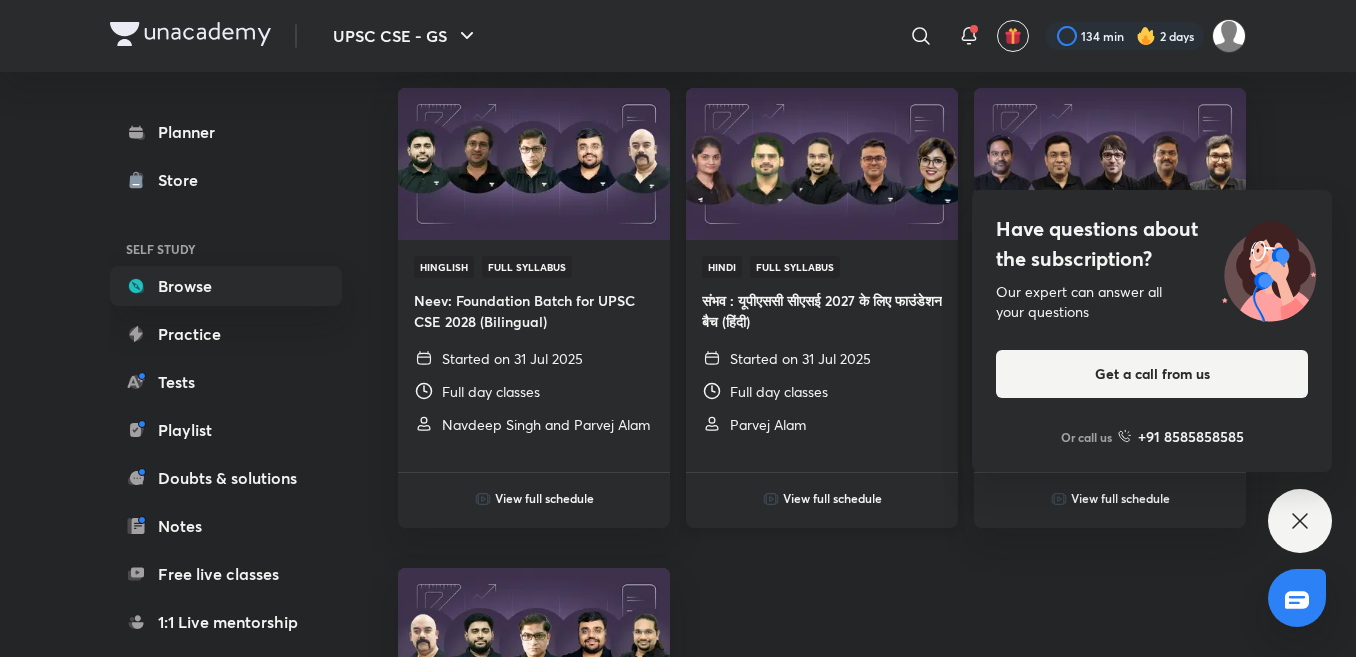 click at bounding box center [821, 163] 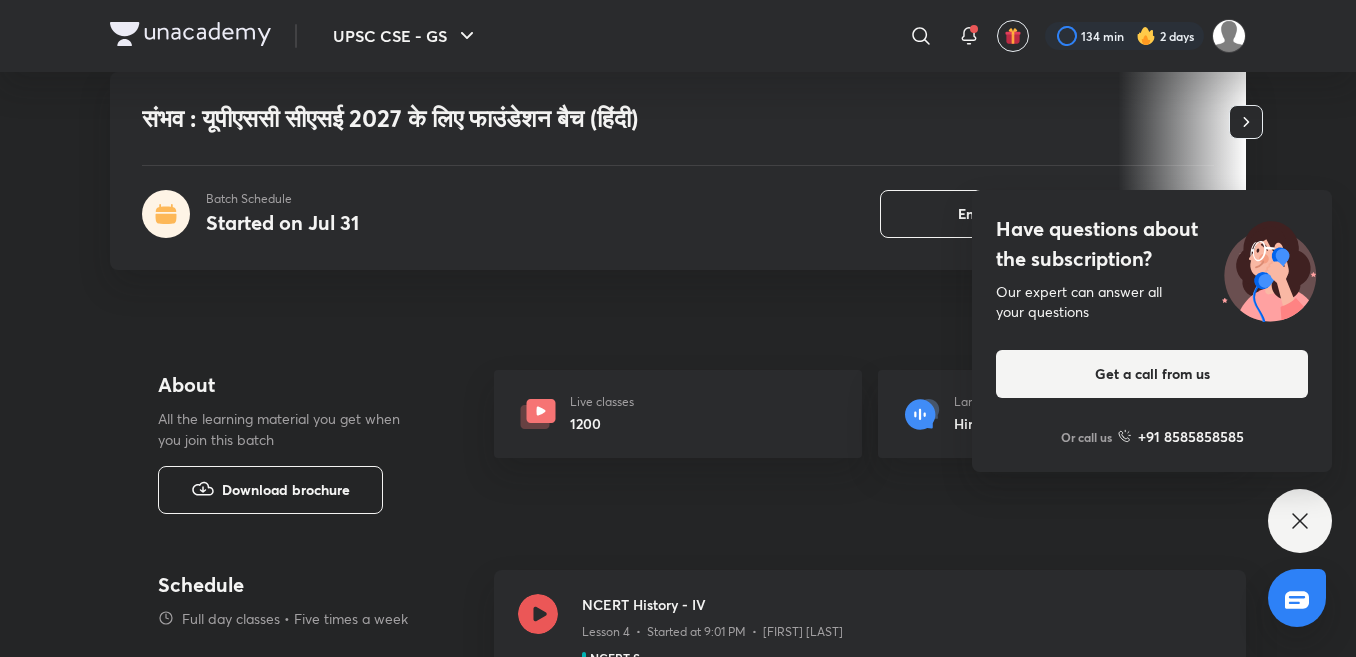 scroll, scrollTop: 800, scrollLeft: 0, axis: vertical 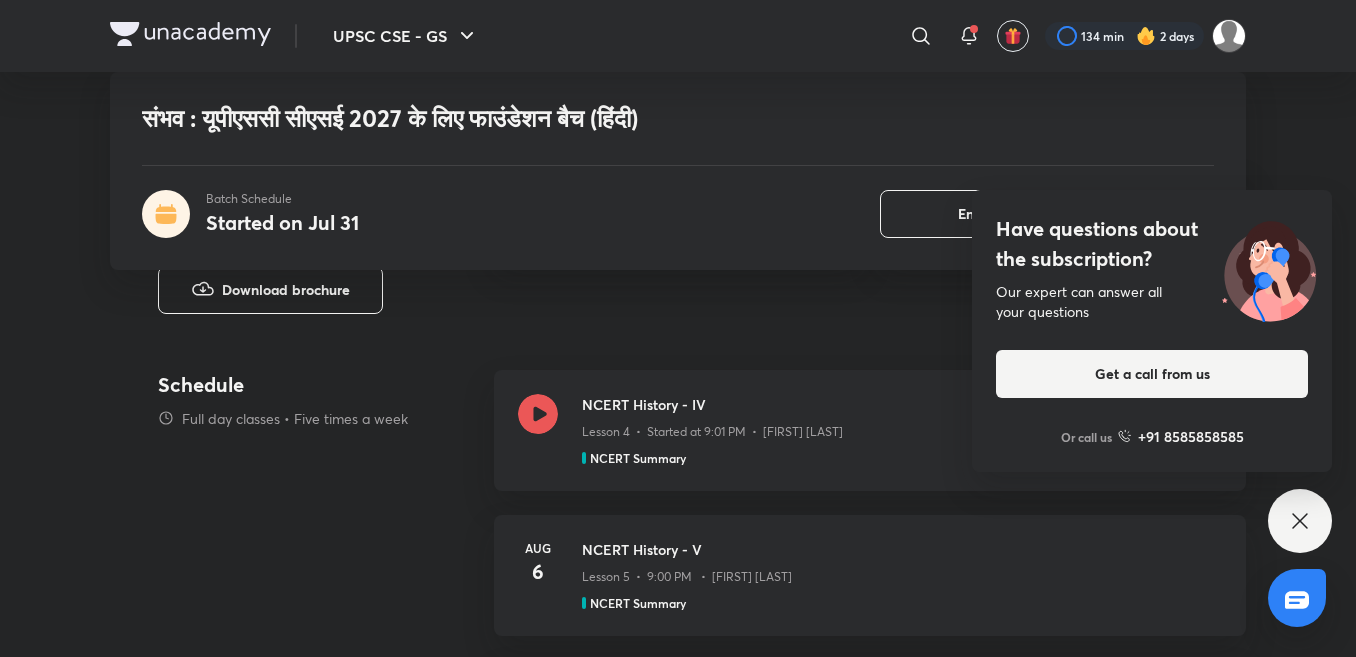 click on "Download brochure" at bounding box center [286, 290] 